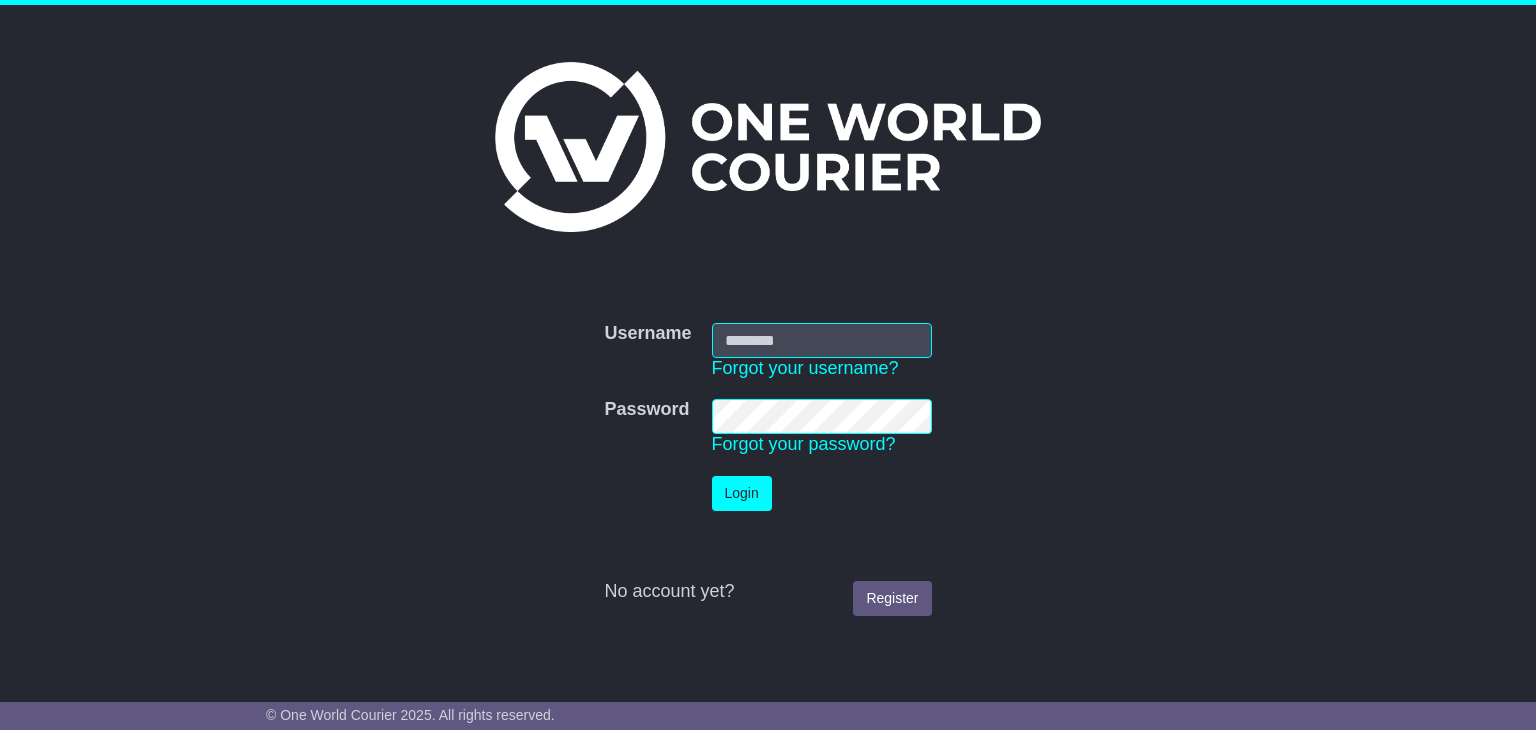 scroll, scrollTop: 0, scrollLeft: 0, axis: both 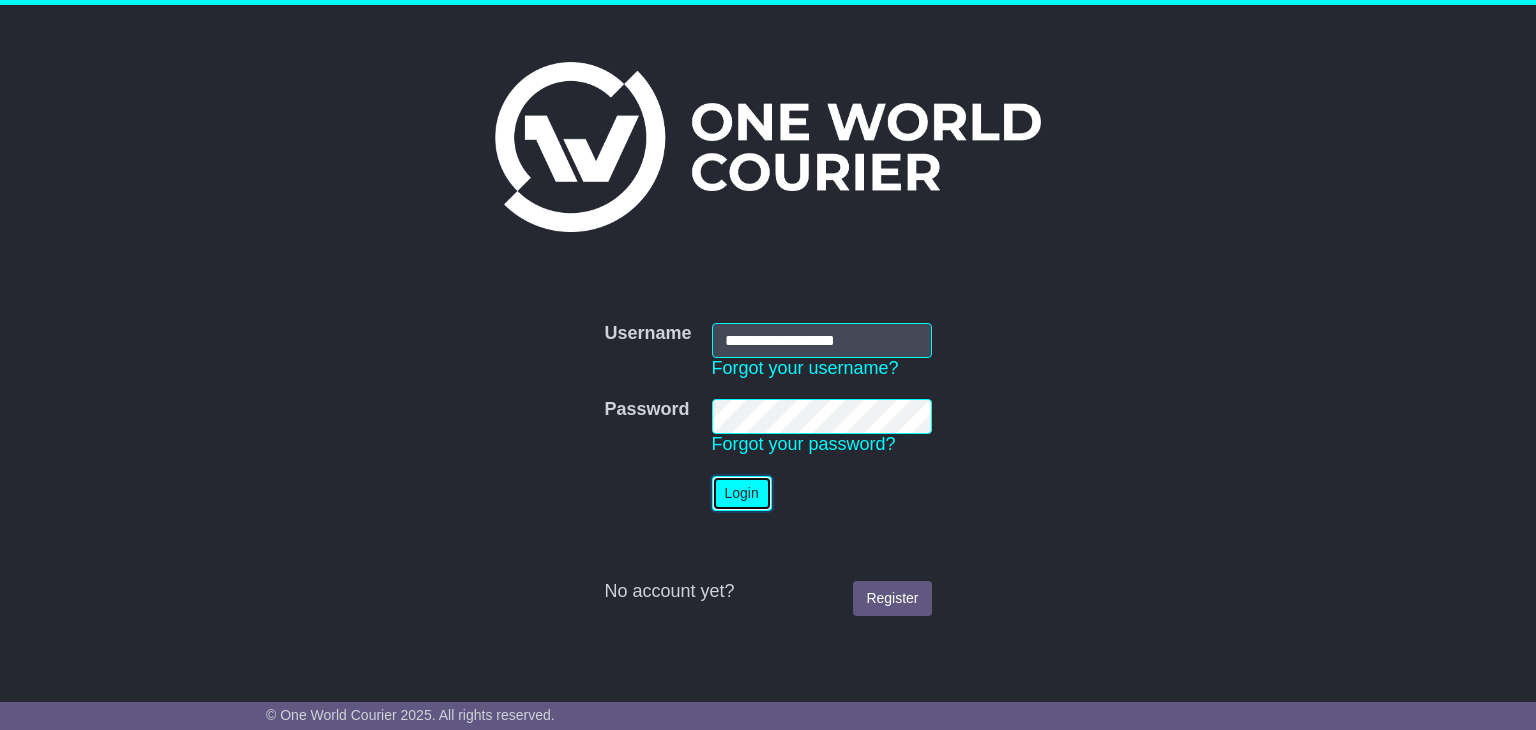 click on "Login" at bounding box center [742, 493] 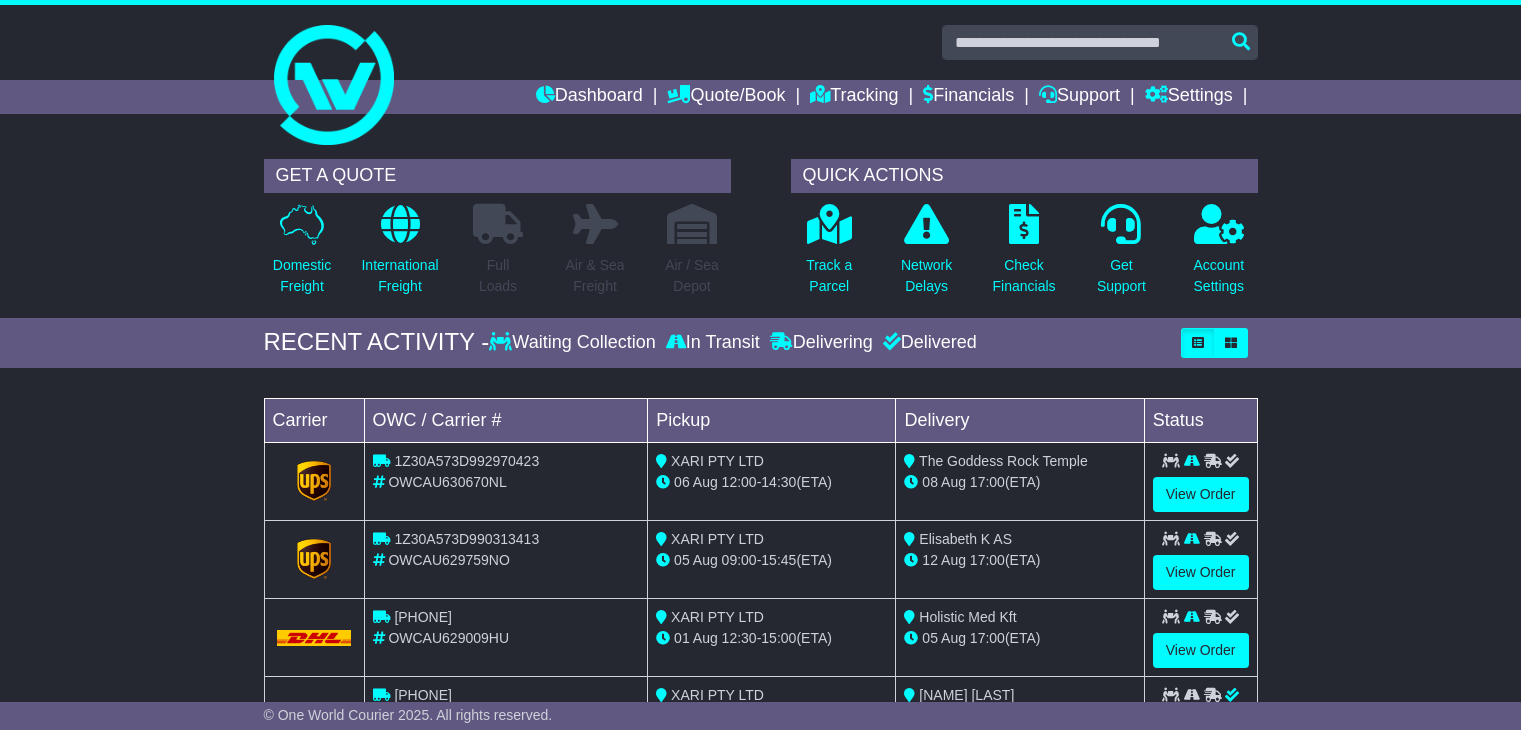 scroll, scrollTop: 0, scrollLeft: 0, axis: both 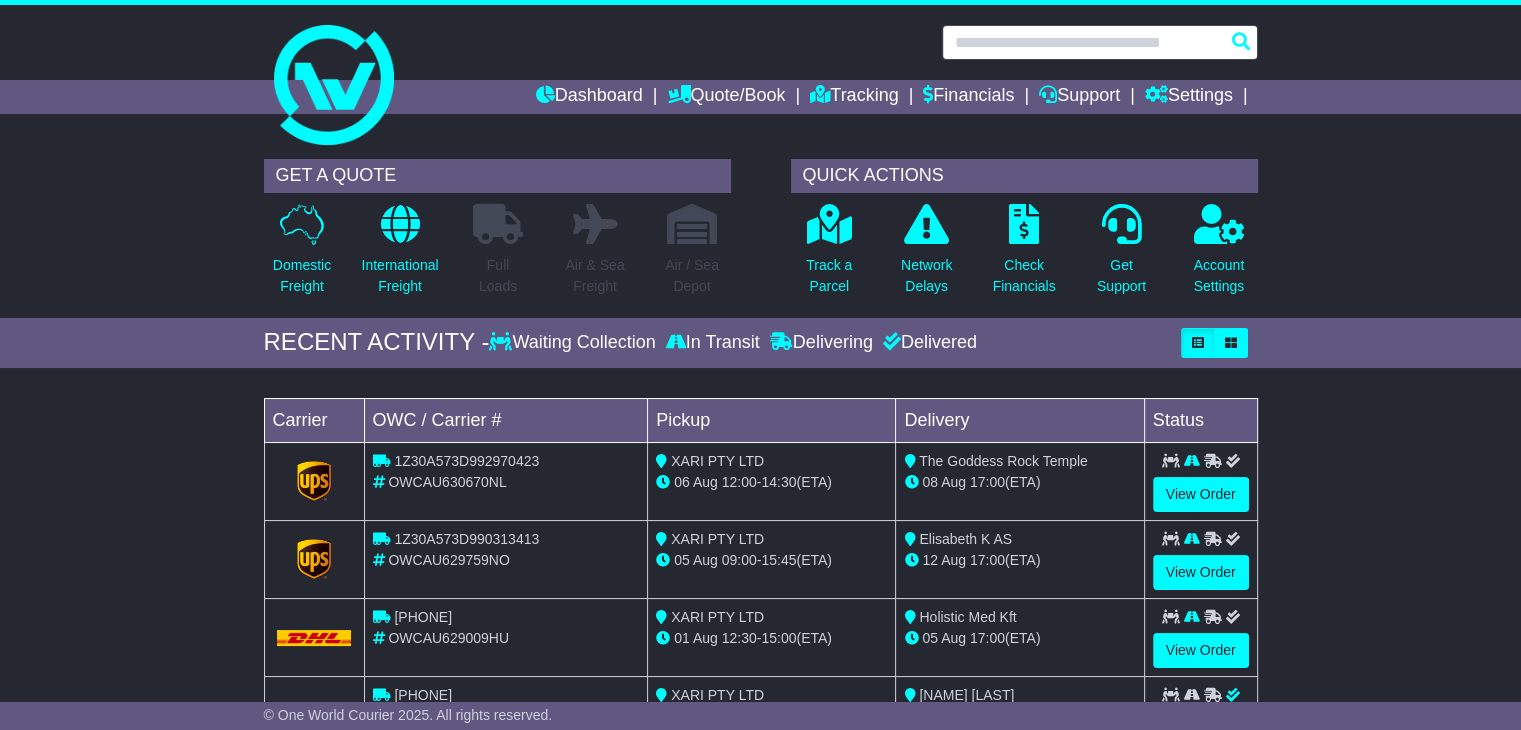 click at bounding box center [1100, 42] 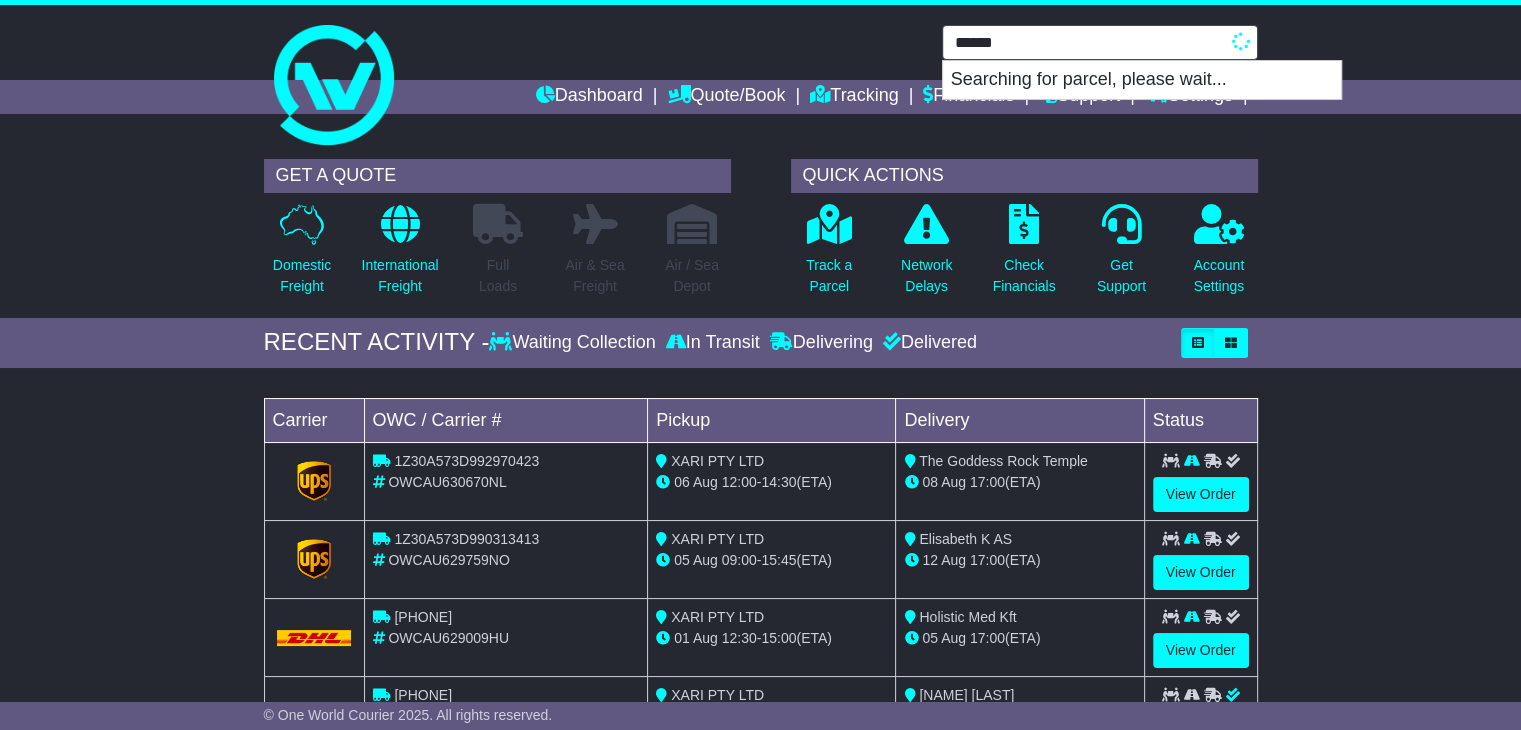 type on "******" 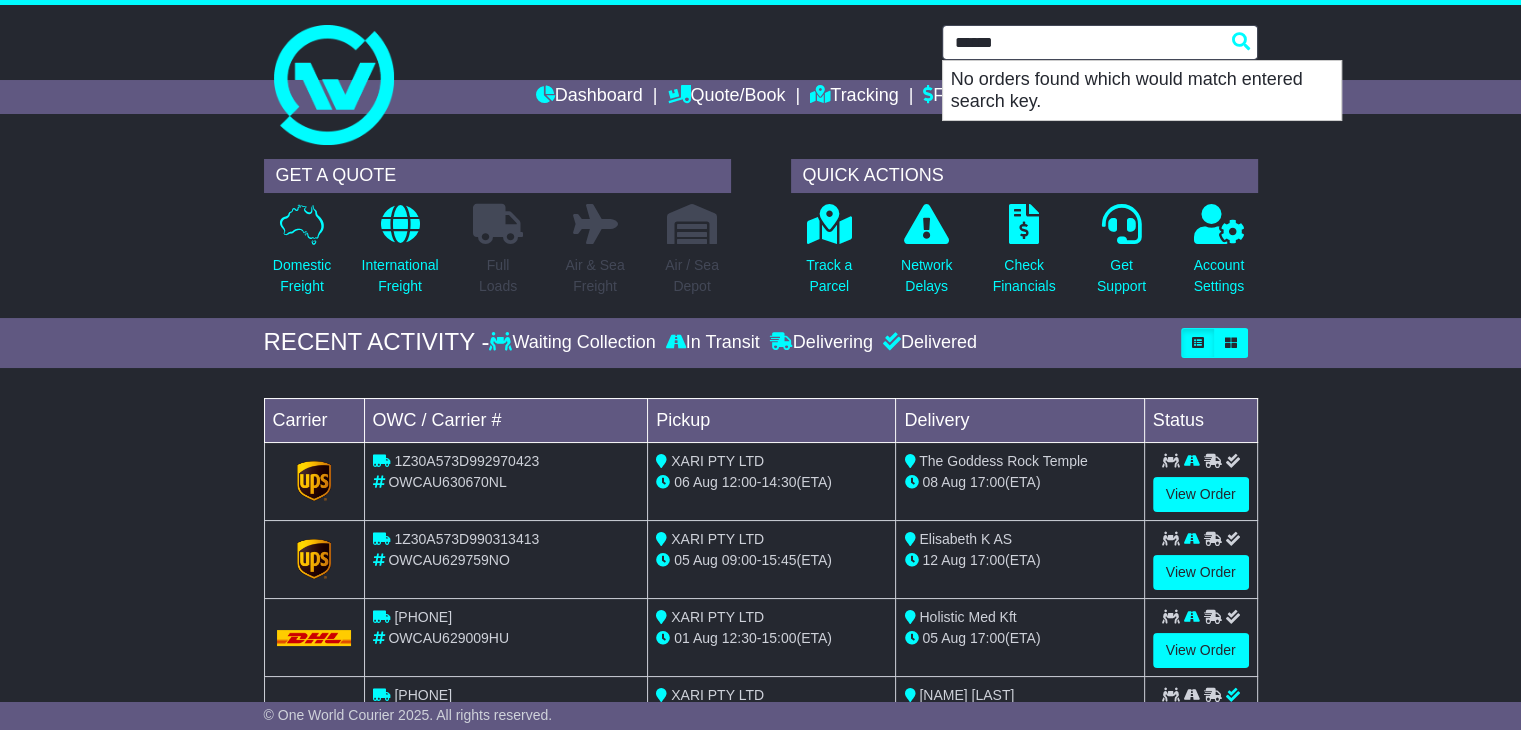drag, startPoint x: 1080, startPoint y: 37, endPoint x: 833, endPoint y: 56, distance: 247.72969 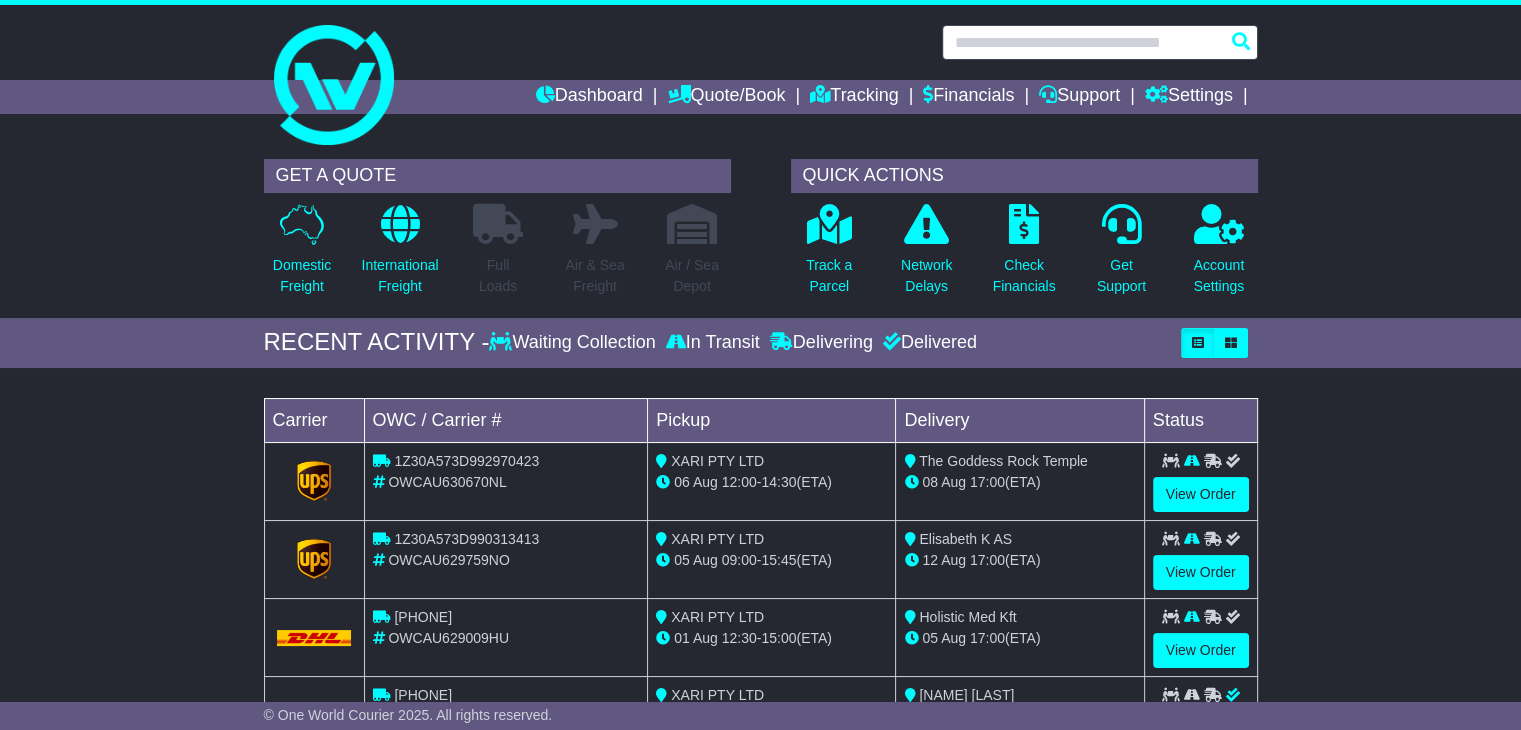 type 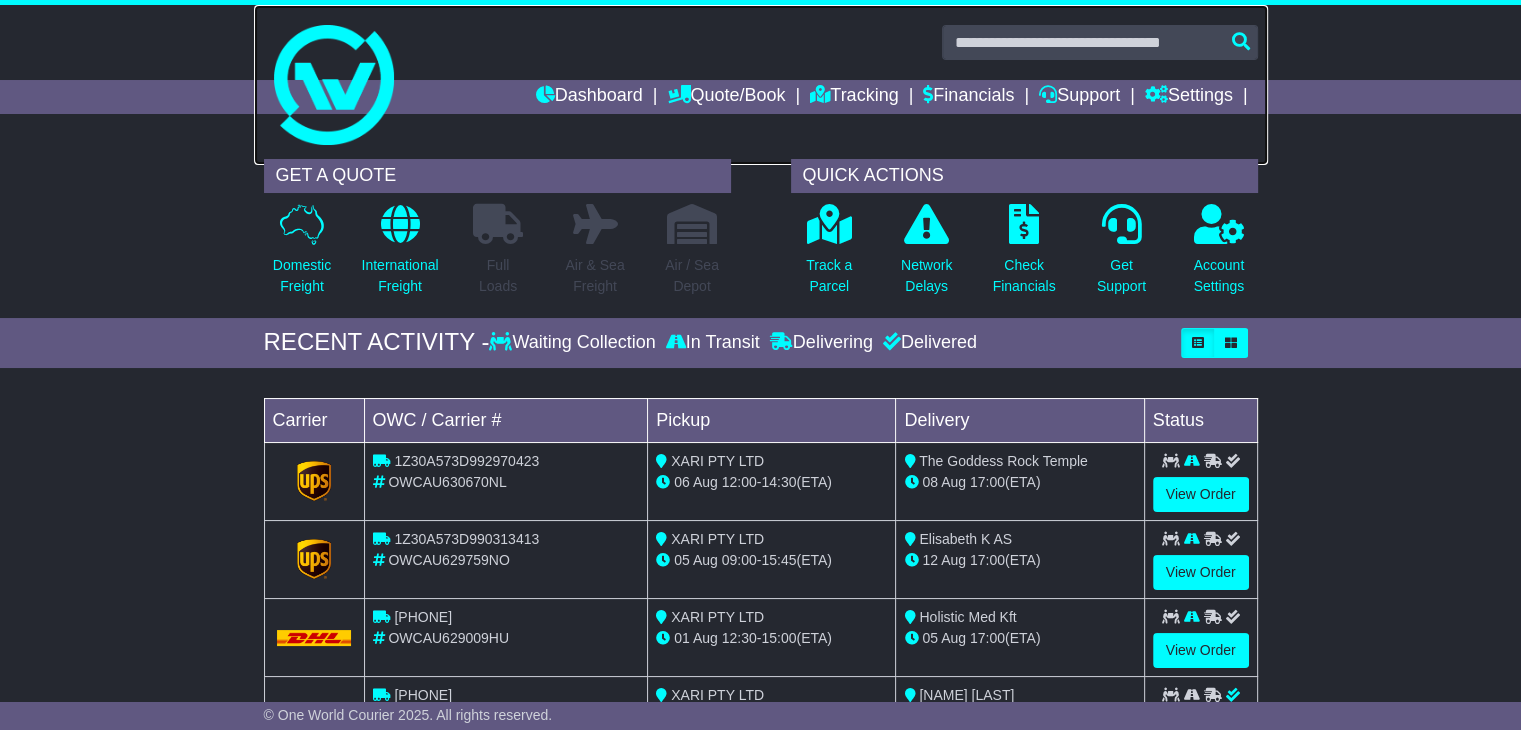 click at bounding box center (761, 85) 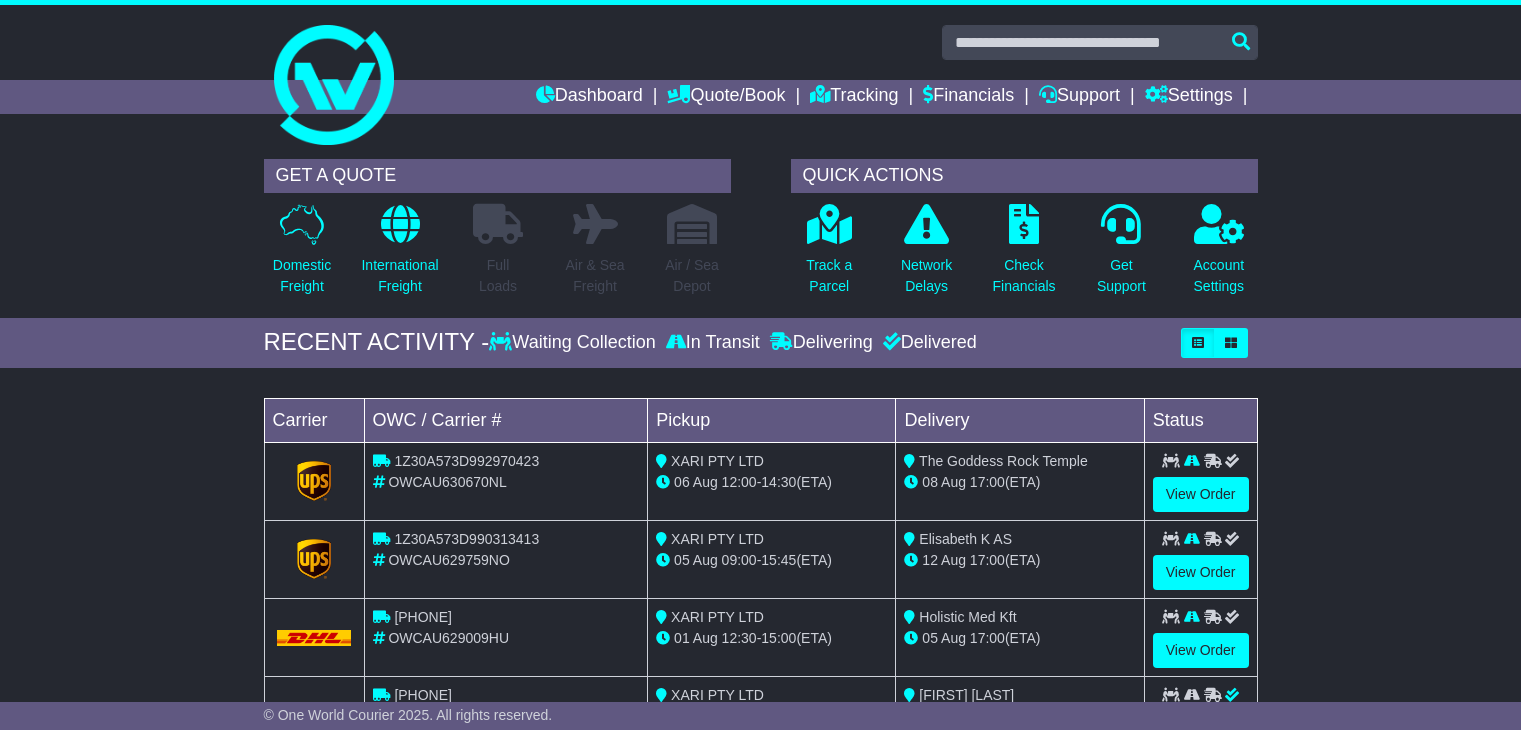 scroll, scrollTop: 0, scrollLeft: 0, axis: both 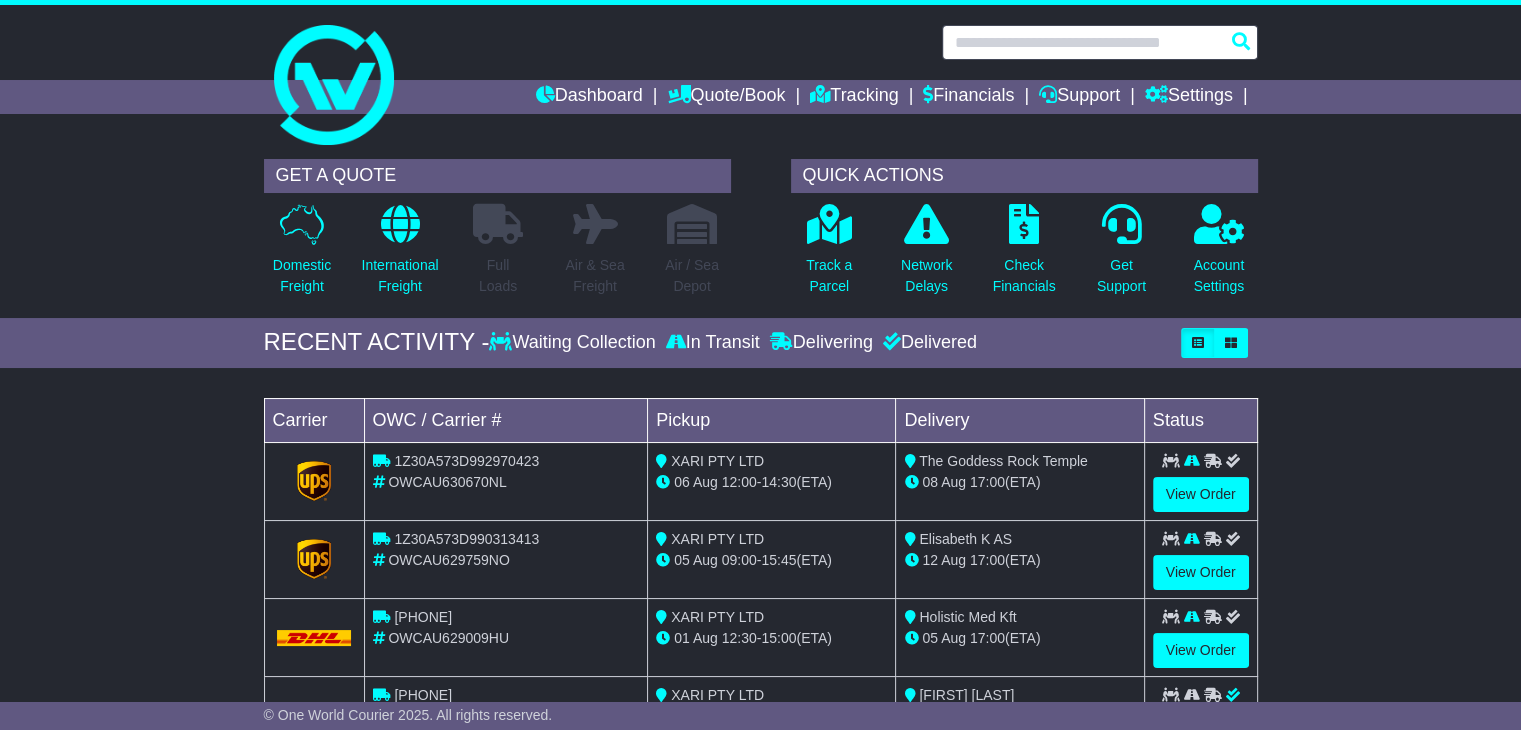 drag, startPoint x: 0, startPoint y: 0, endPoint x: 1048, endPoint y: 37, distance: 1048.653 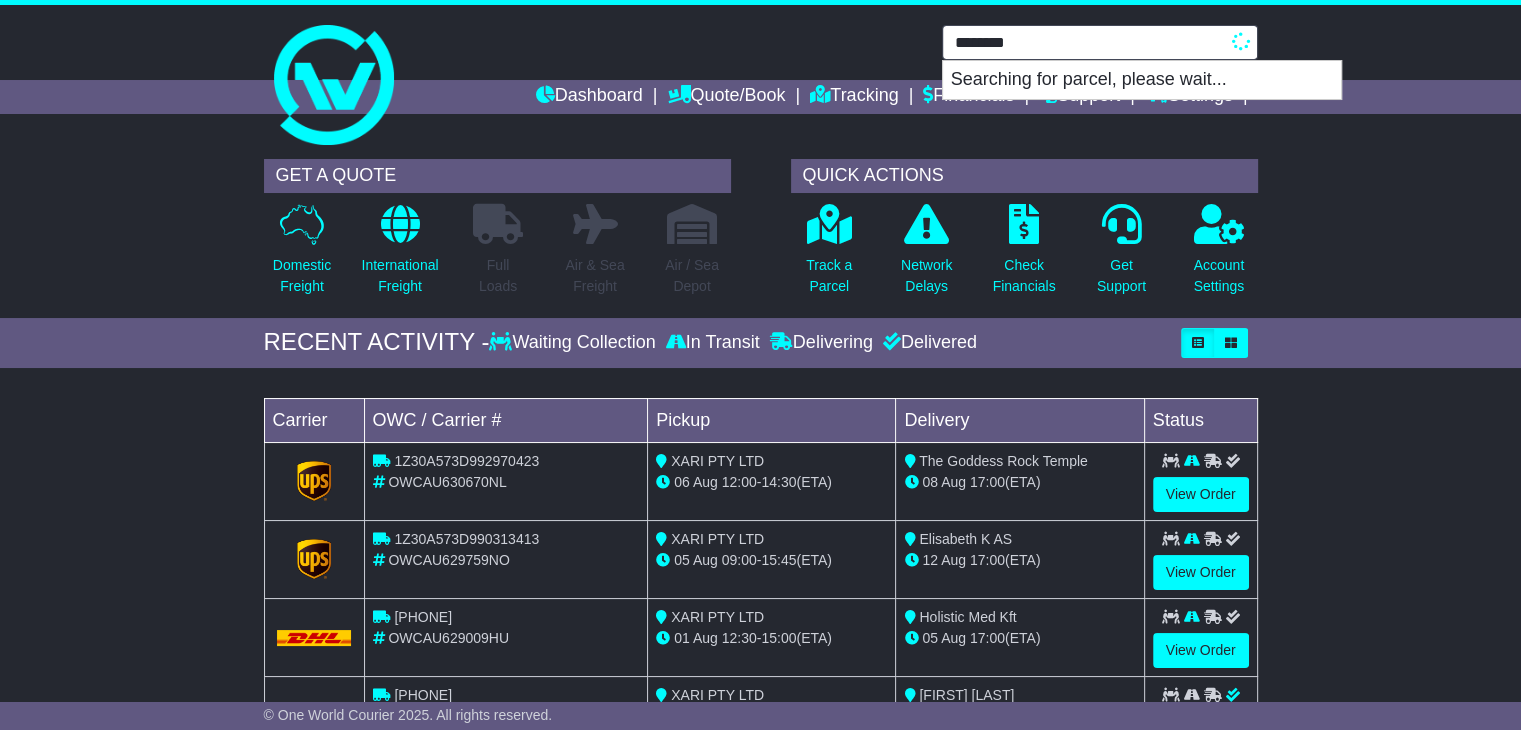 type on "********" 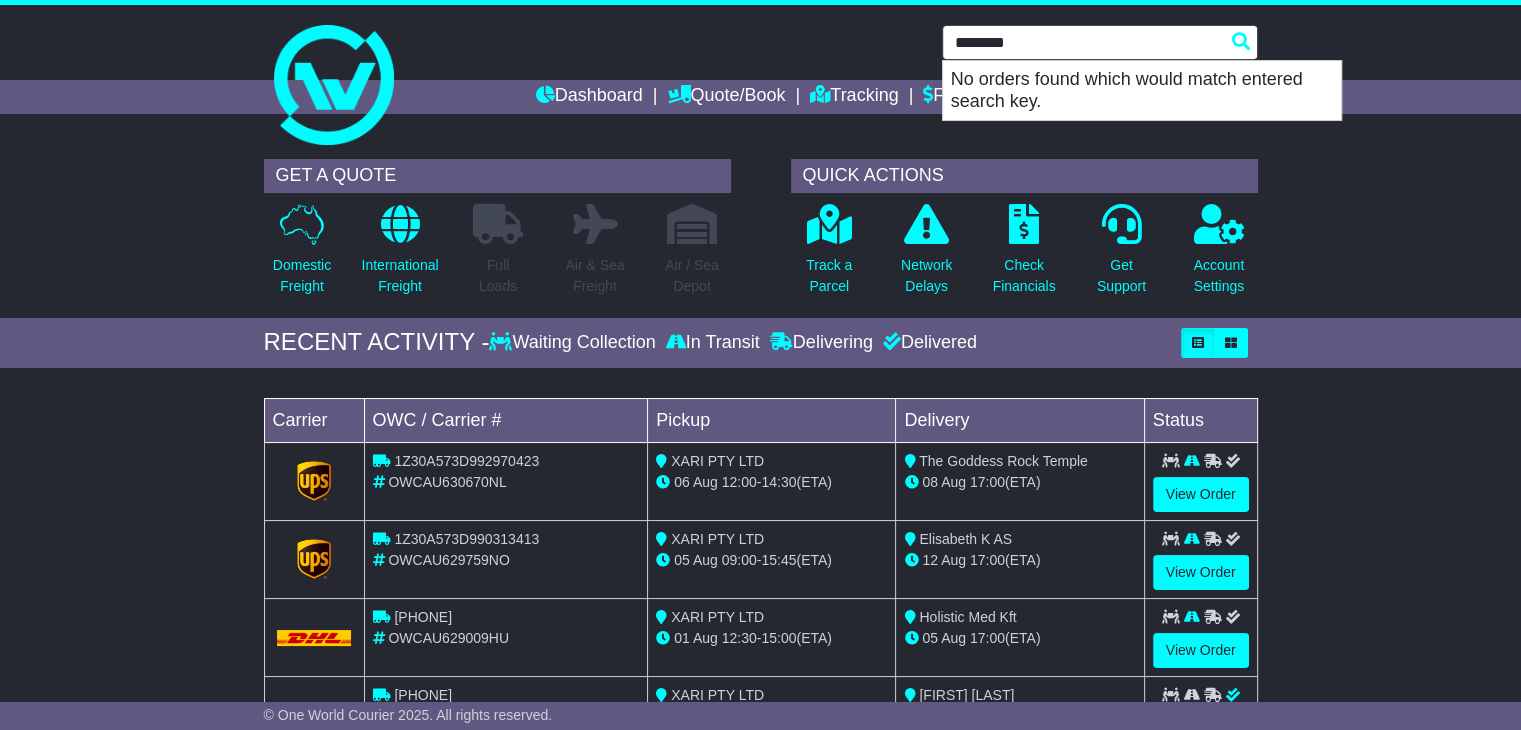 click on "********" at bounding box center (1100, 42) 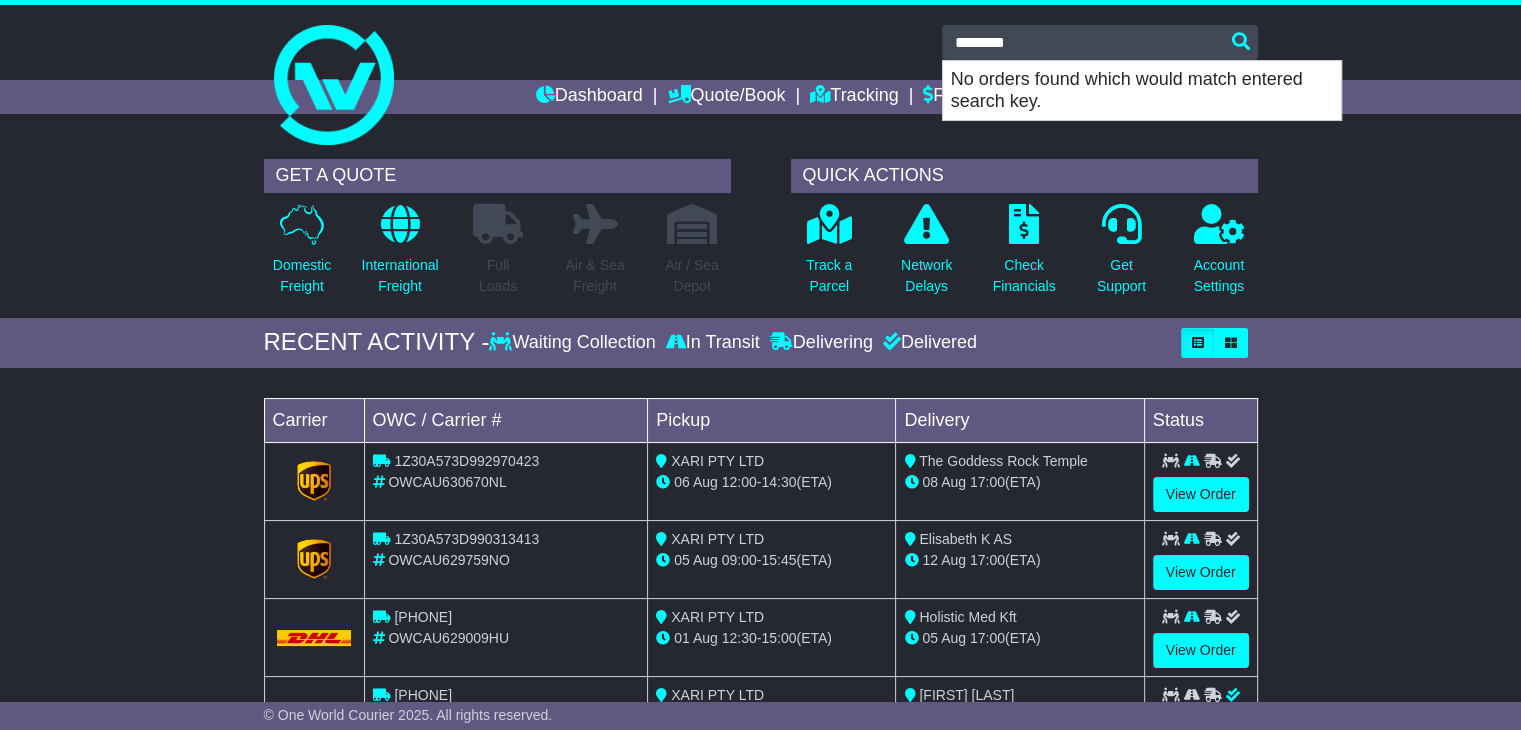 click on "GET A QUOTE
Domestic Freight
International Freight
Full Loads
Air & Sea Freight
Air / Sea Depot" at bounding box center (760, 233) 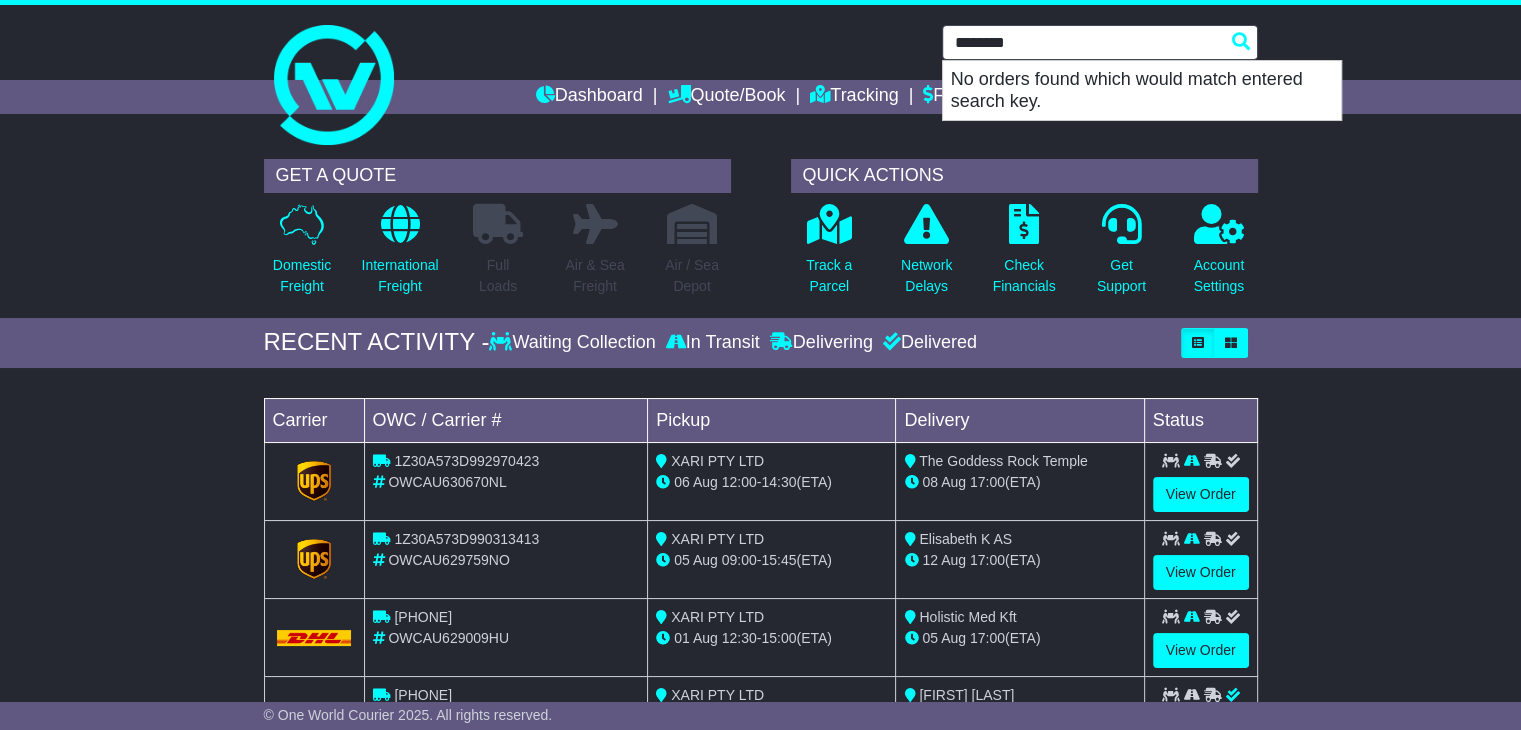 drag, startPoint x: 1029, startPoint y: 44, endPoint x: 942, endPoint y: 45, distance: 87.005745 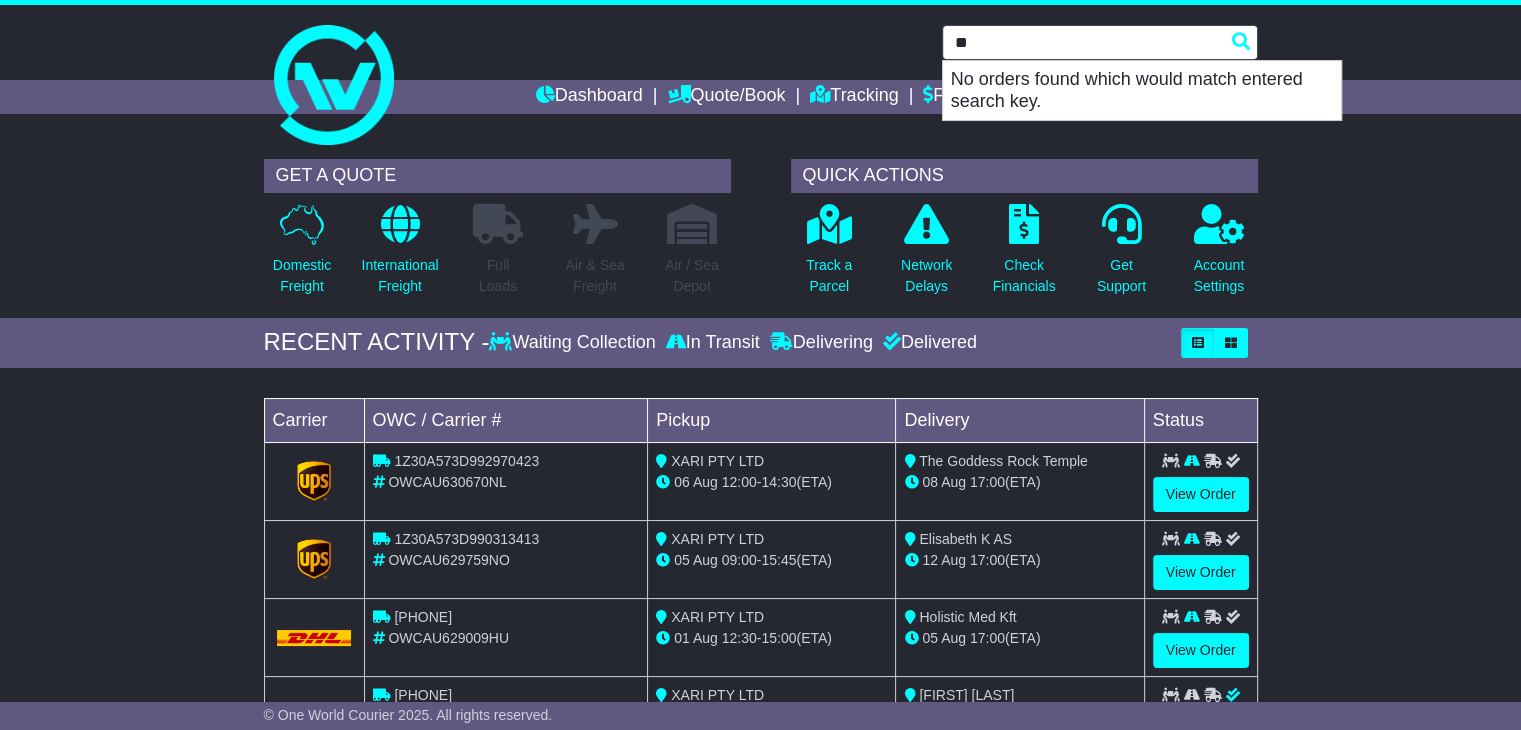 type on "*" 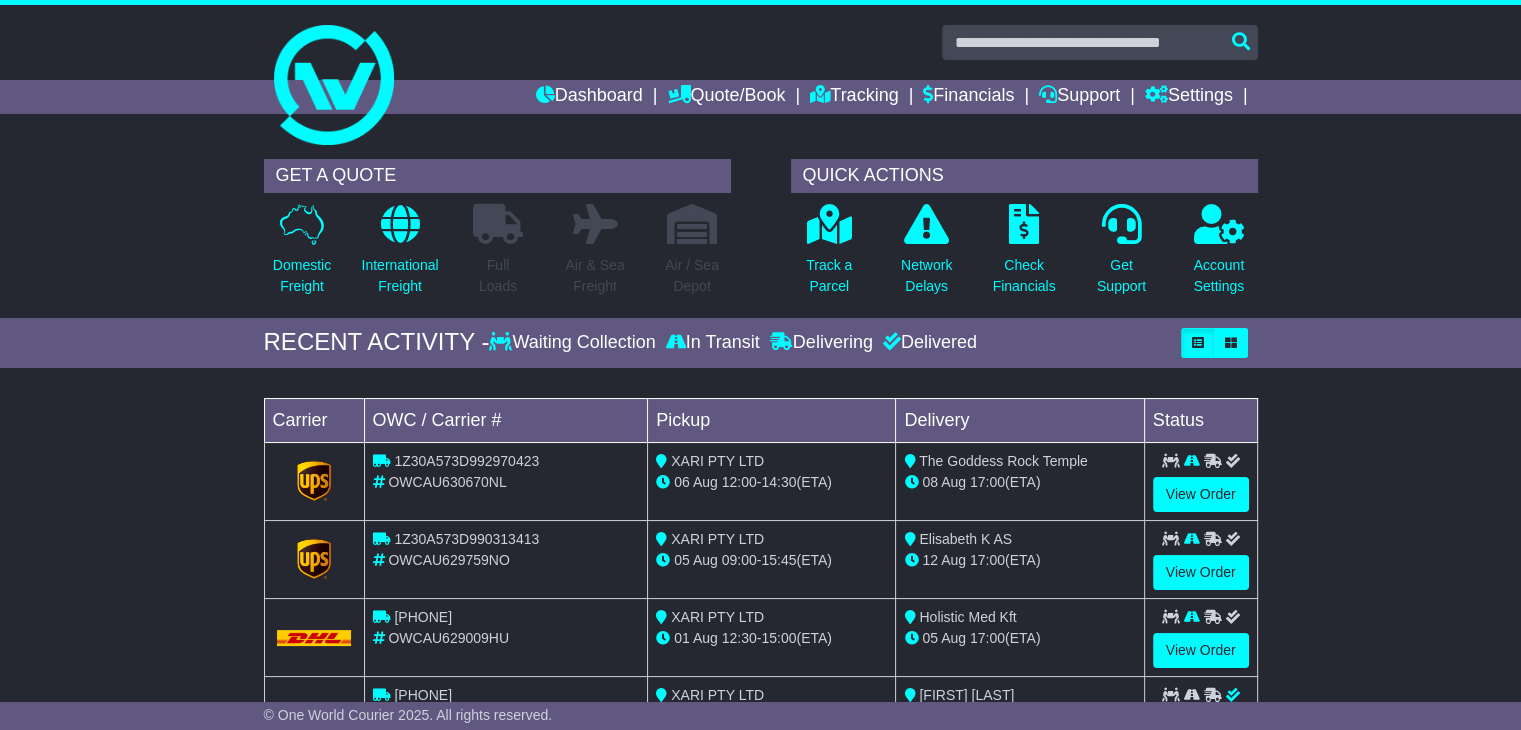 click on "Loading...
No bookings found
Carrier
OWC / Carrier #
Pickup
Delivery
Status
1Z30A573D992970423
OWCAU630670NL
XARI PTY LTD
06 Aug
12:00  -  14:30
(ETA)" at bounding box center (760, 582) 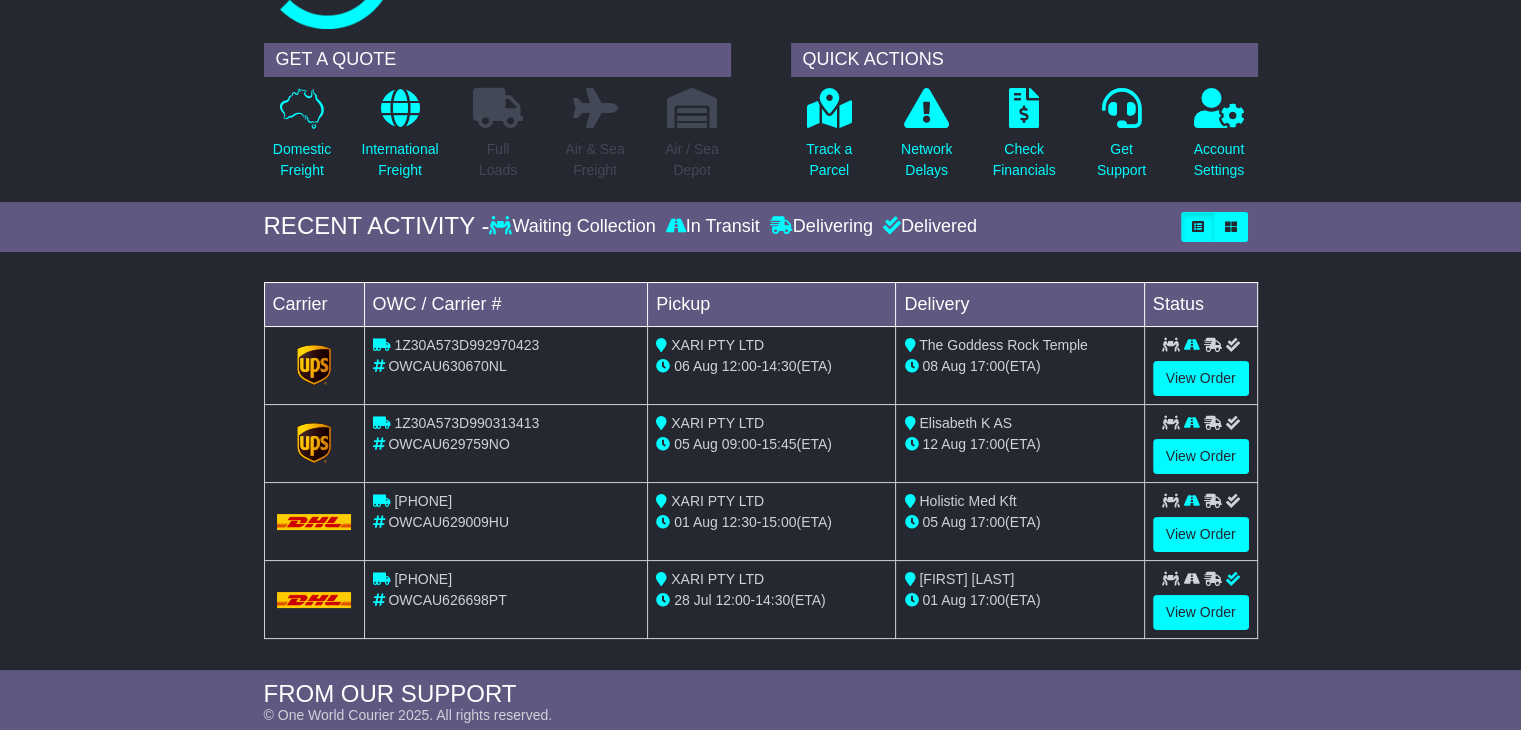 scroll, scrollTop: 0, scrollLeft: 0, axis: both 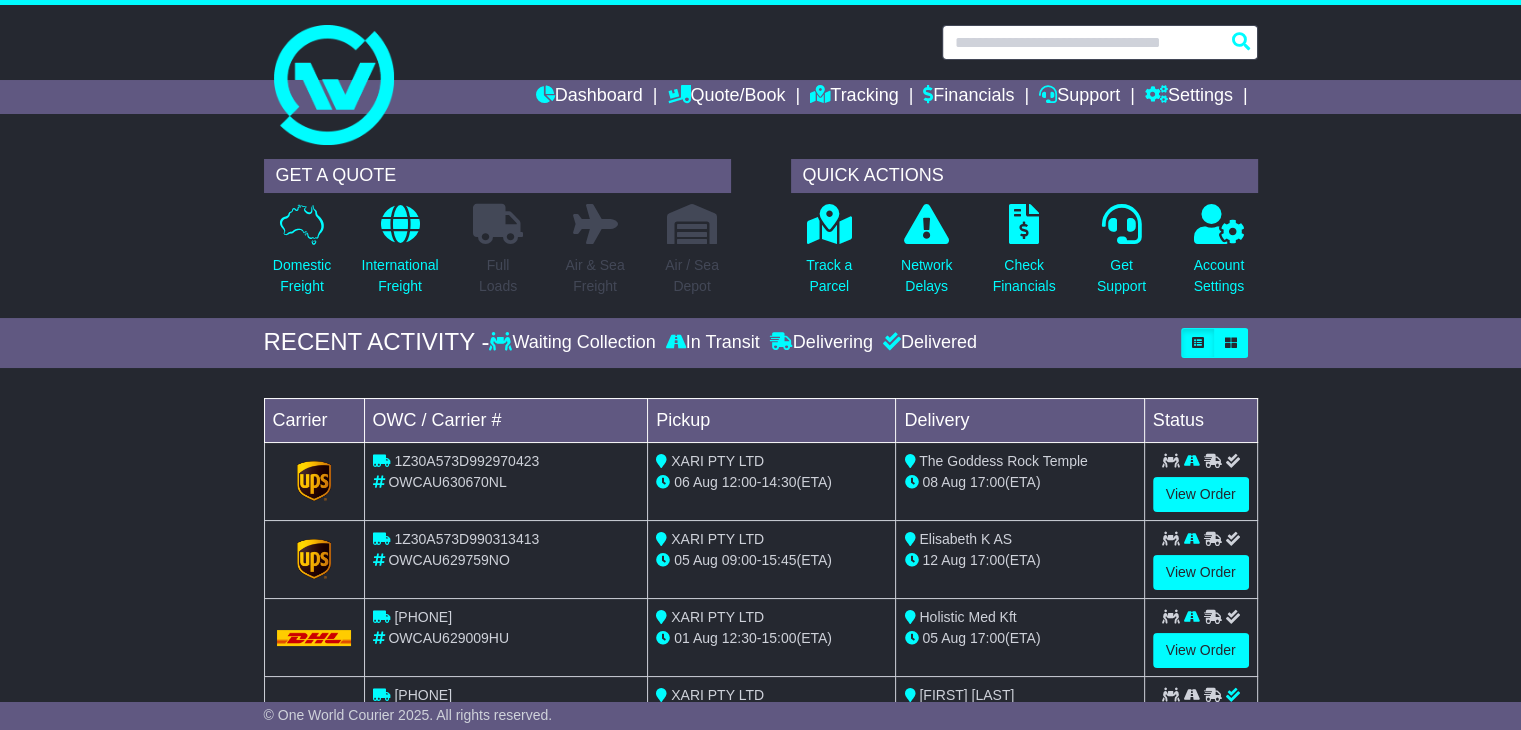 click at bounding box center (1100, 42) 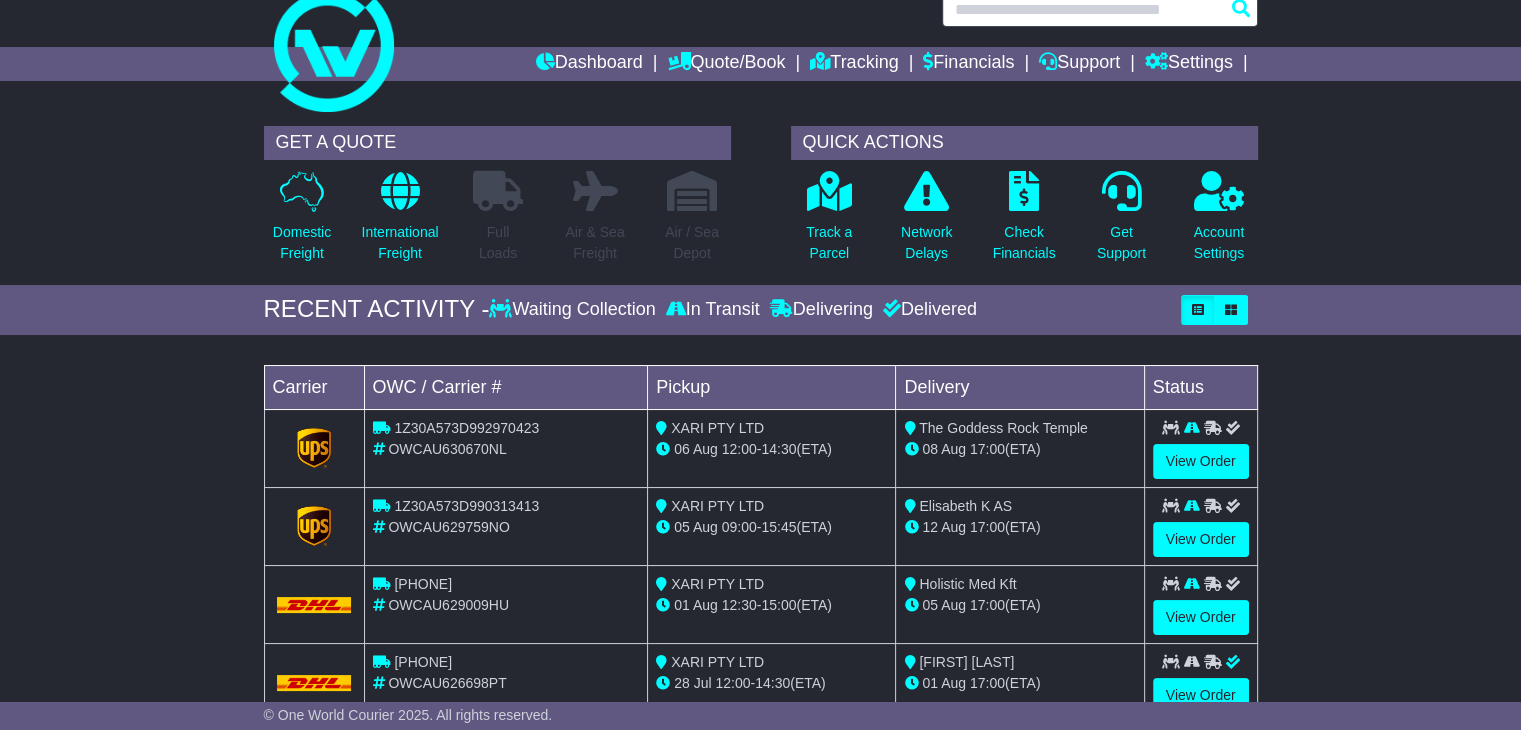 scroll, scrollTop: 0, scrollLeft: 0, axis: both 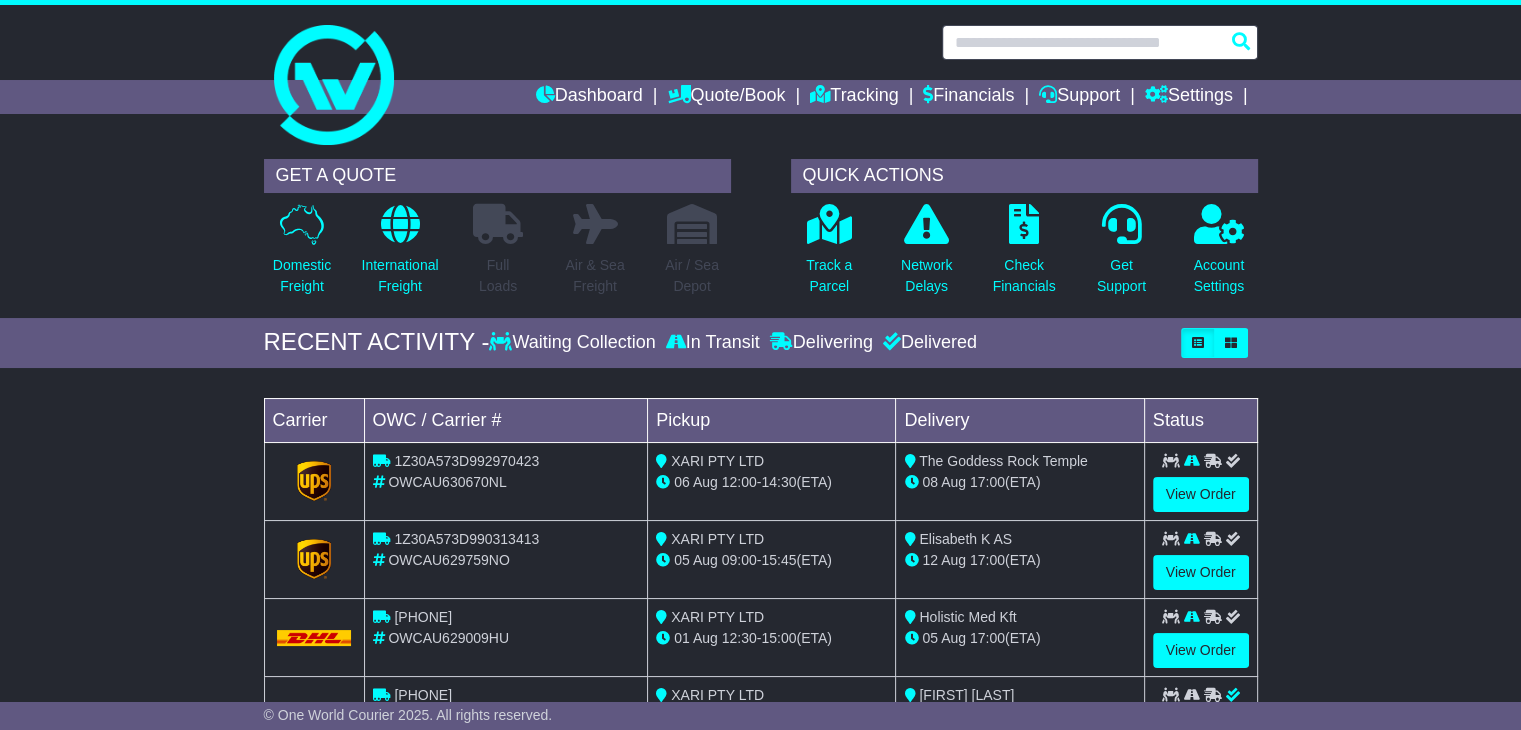 click at bounding box center [1100, 42] 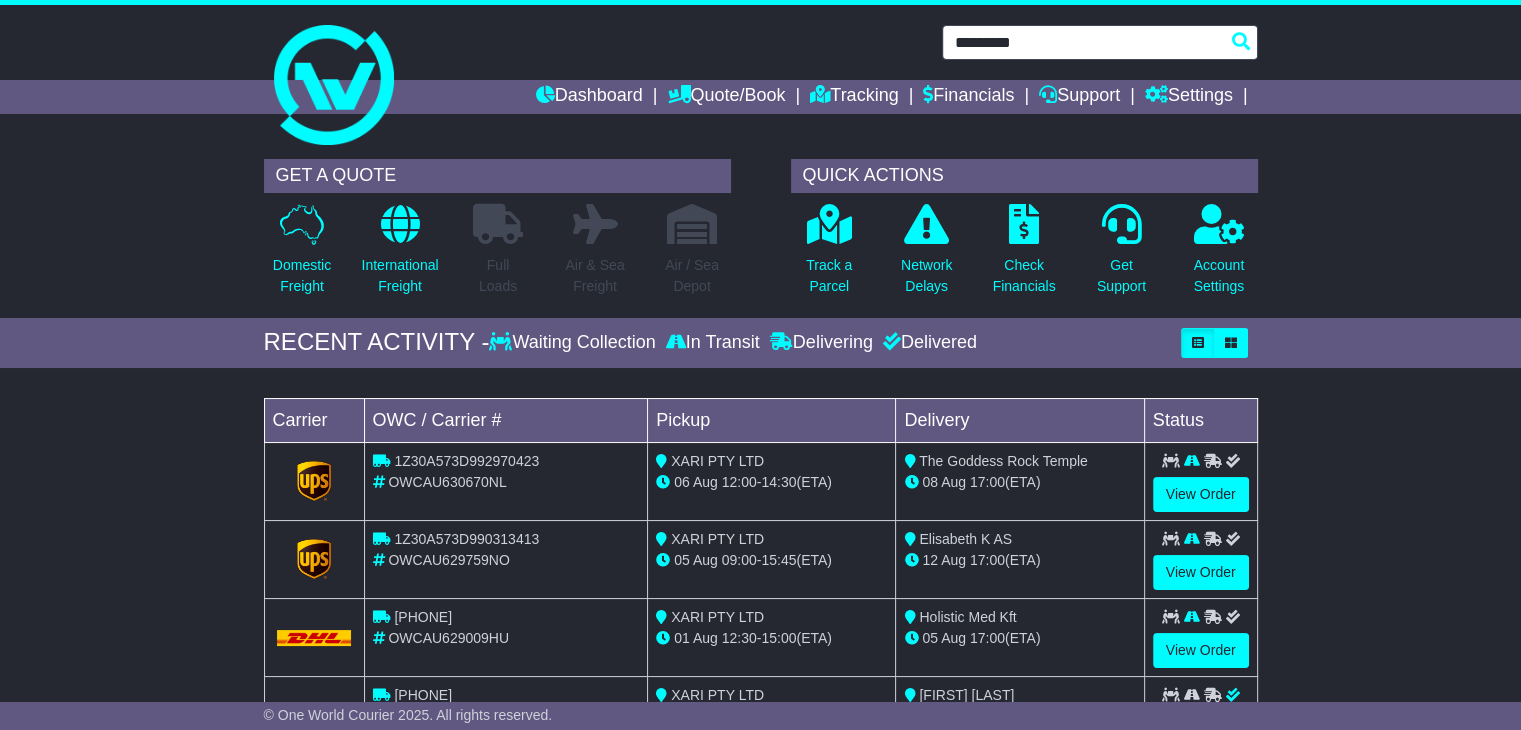 type on "*********" 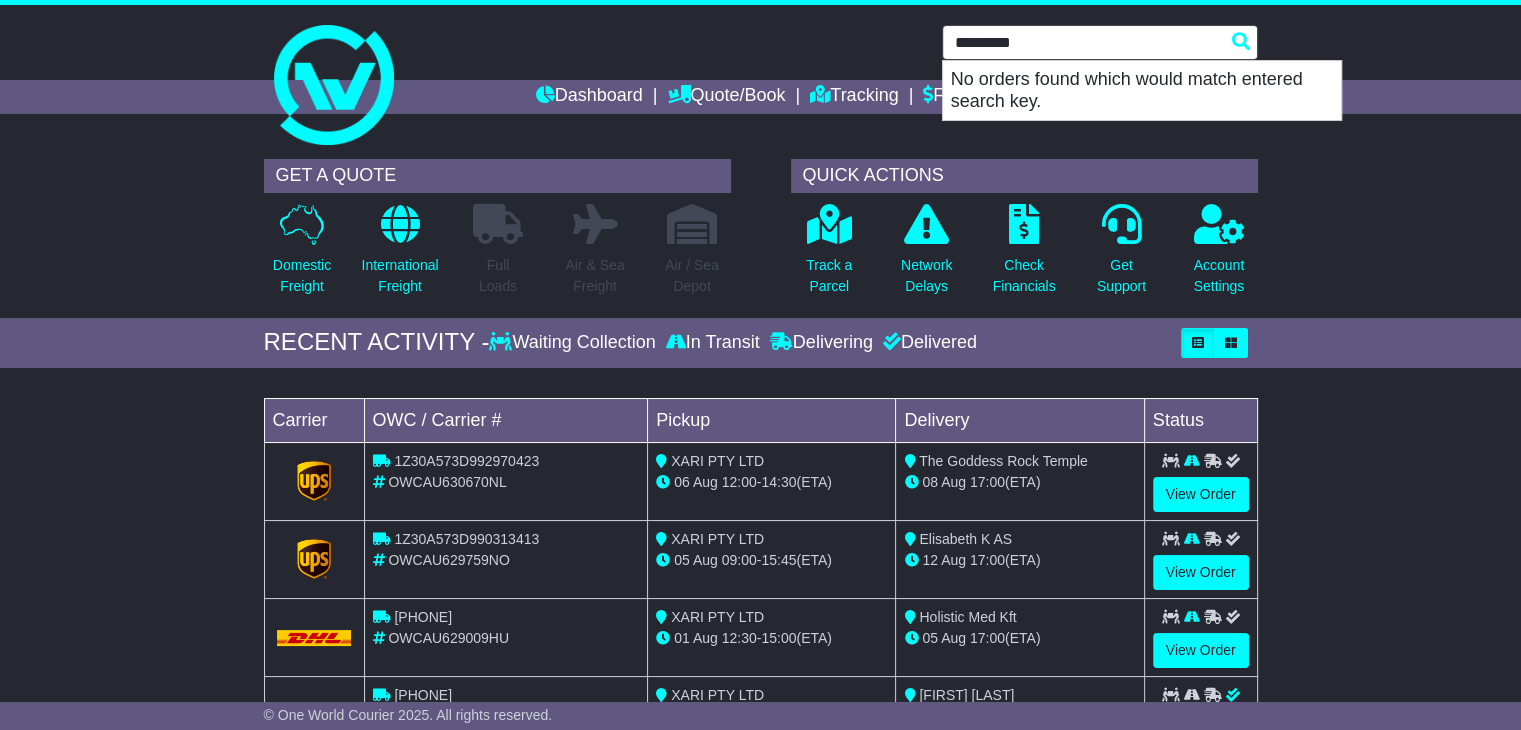 drag, startPoint x: 1043, startPoint y: 51, endPoint x: 908, endPoint y: 53, distance: 135.01482 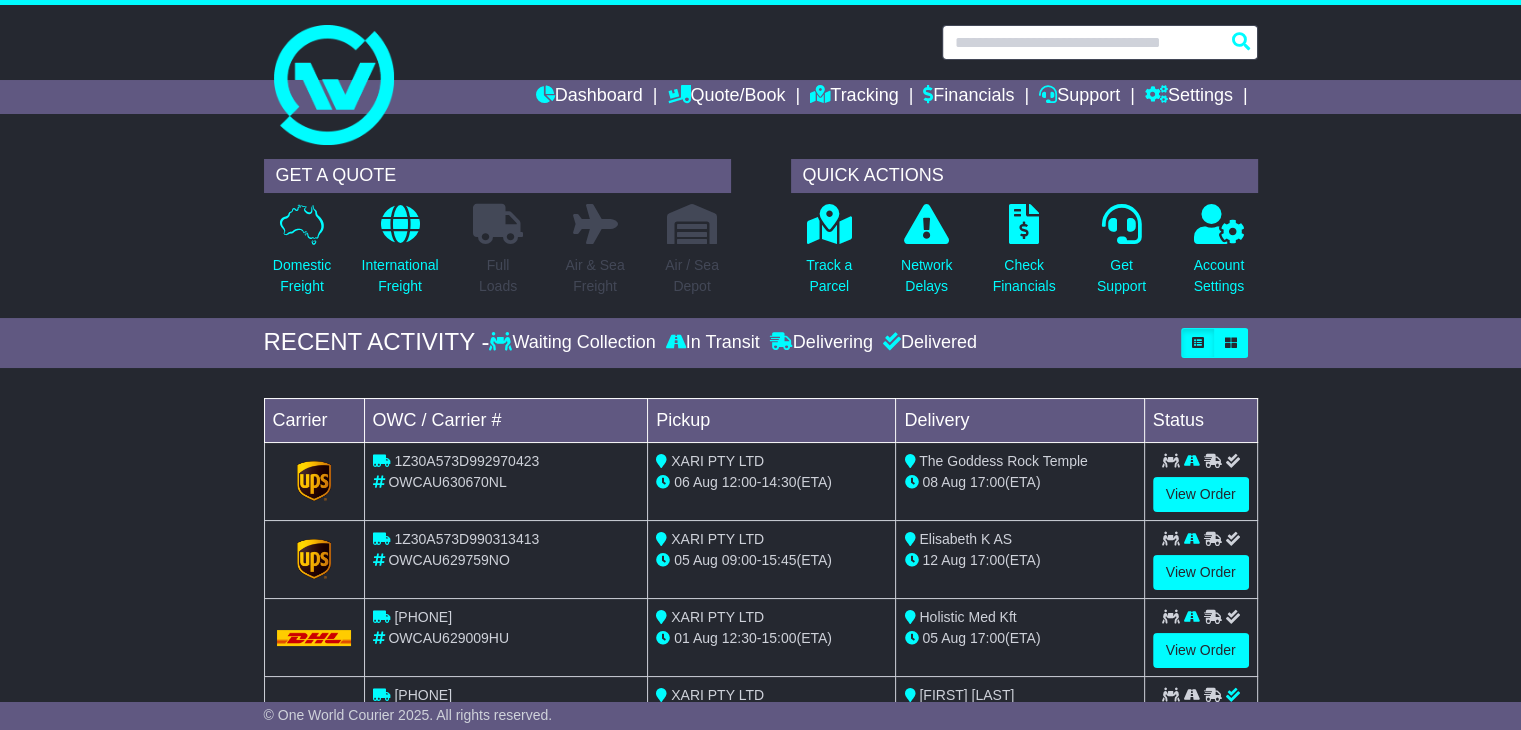 click at bounding box center [1100, 42] 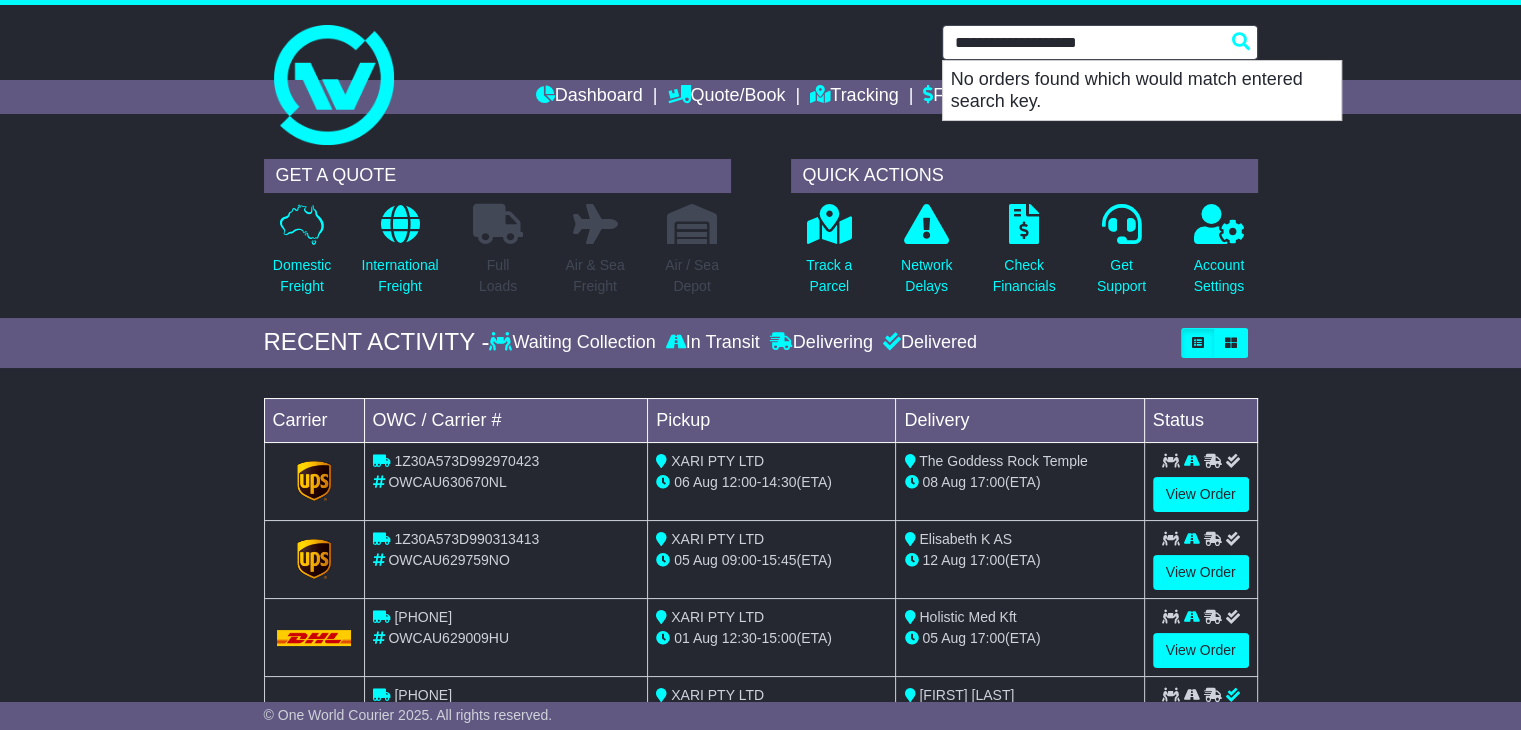 drag, startPoint x: 1133, startPoint y: 45, endPoint x: 888, endPoint y: 47, distance: 245.00816 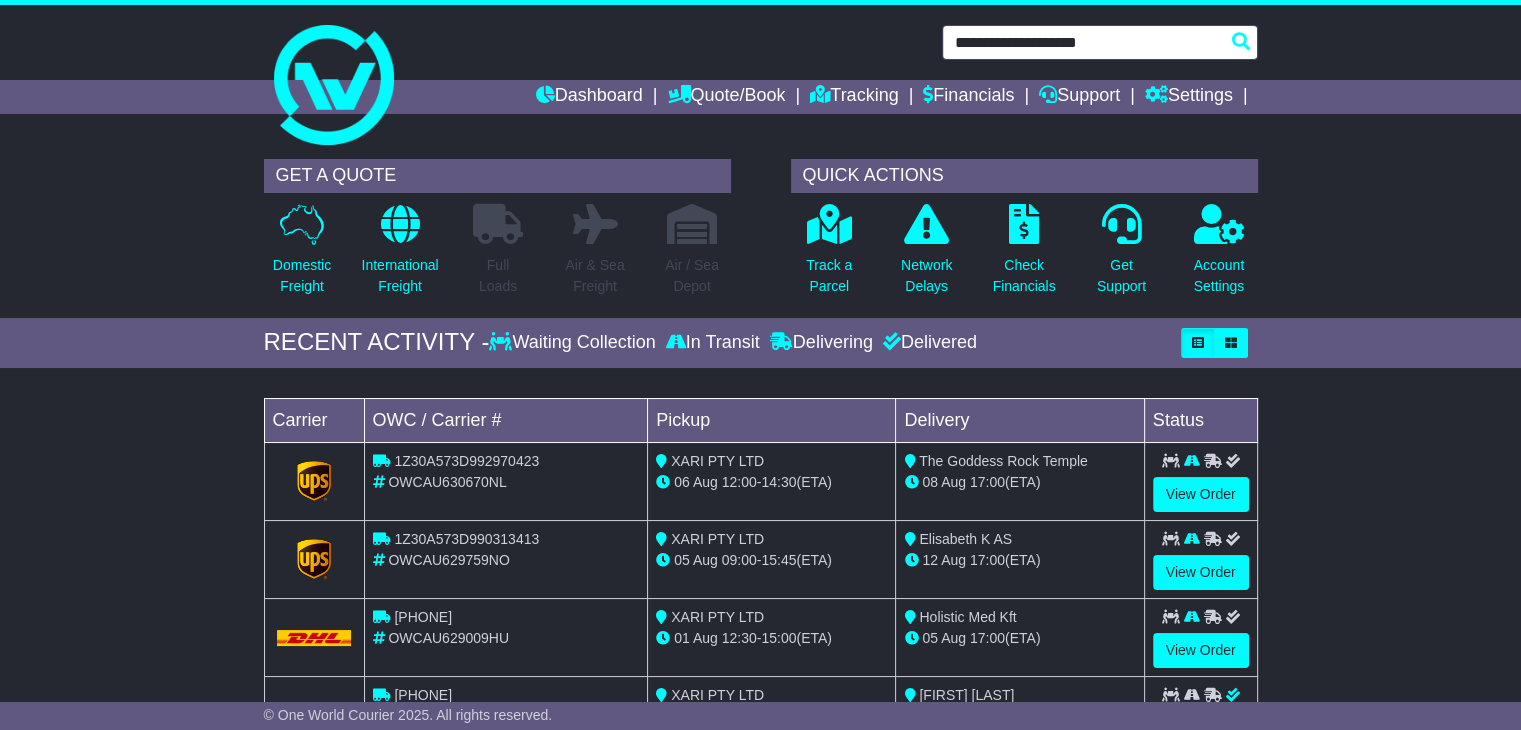 click on "**********" at bounding box center [1100, 42] 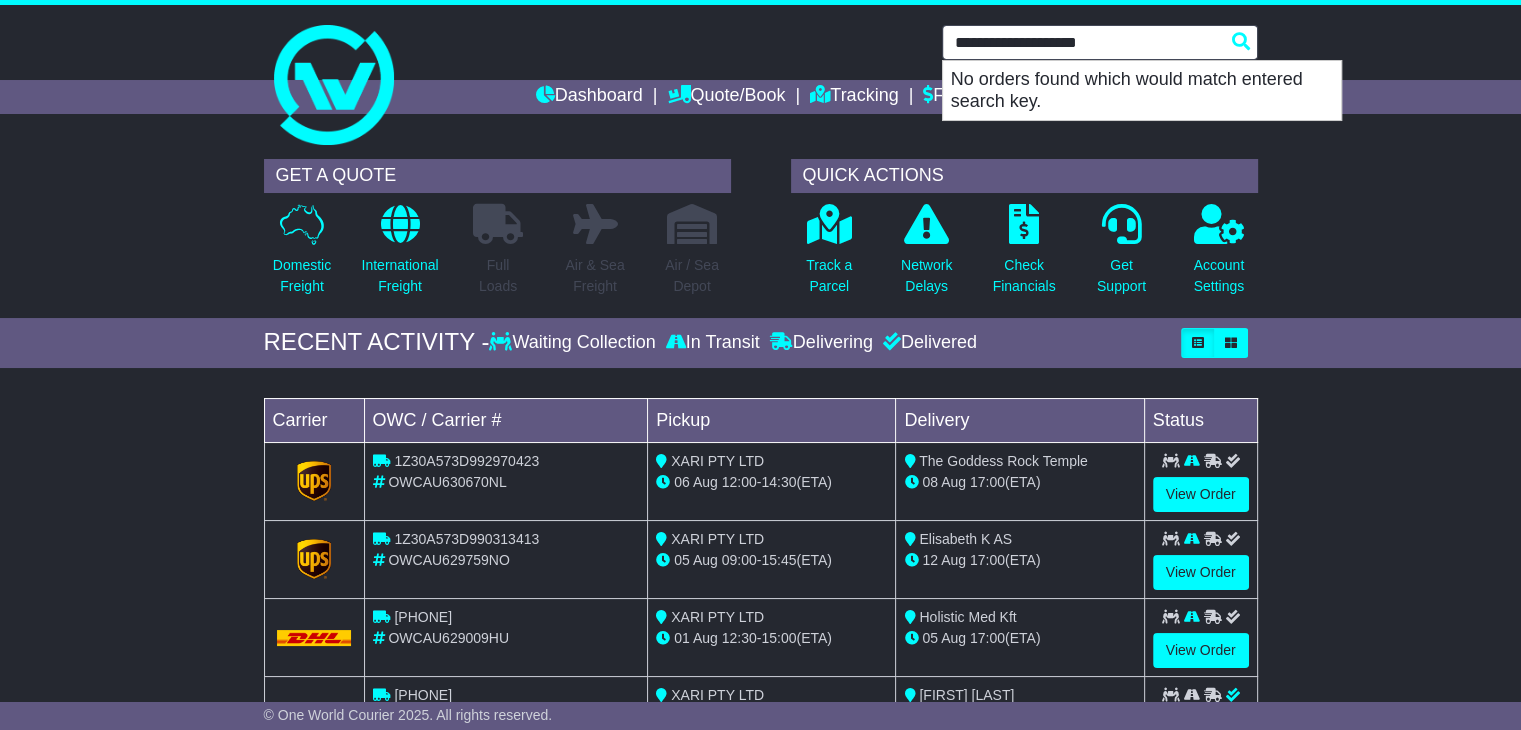 click on "**********" at bounding box center (1100, 42) 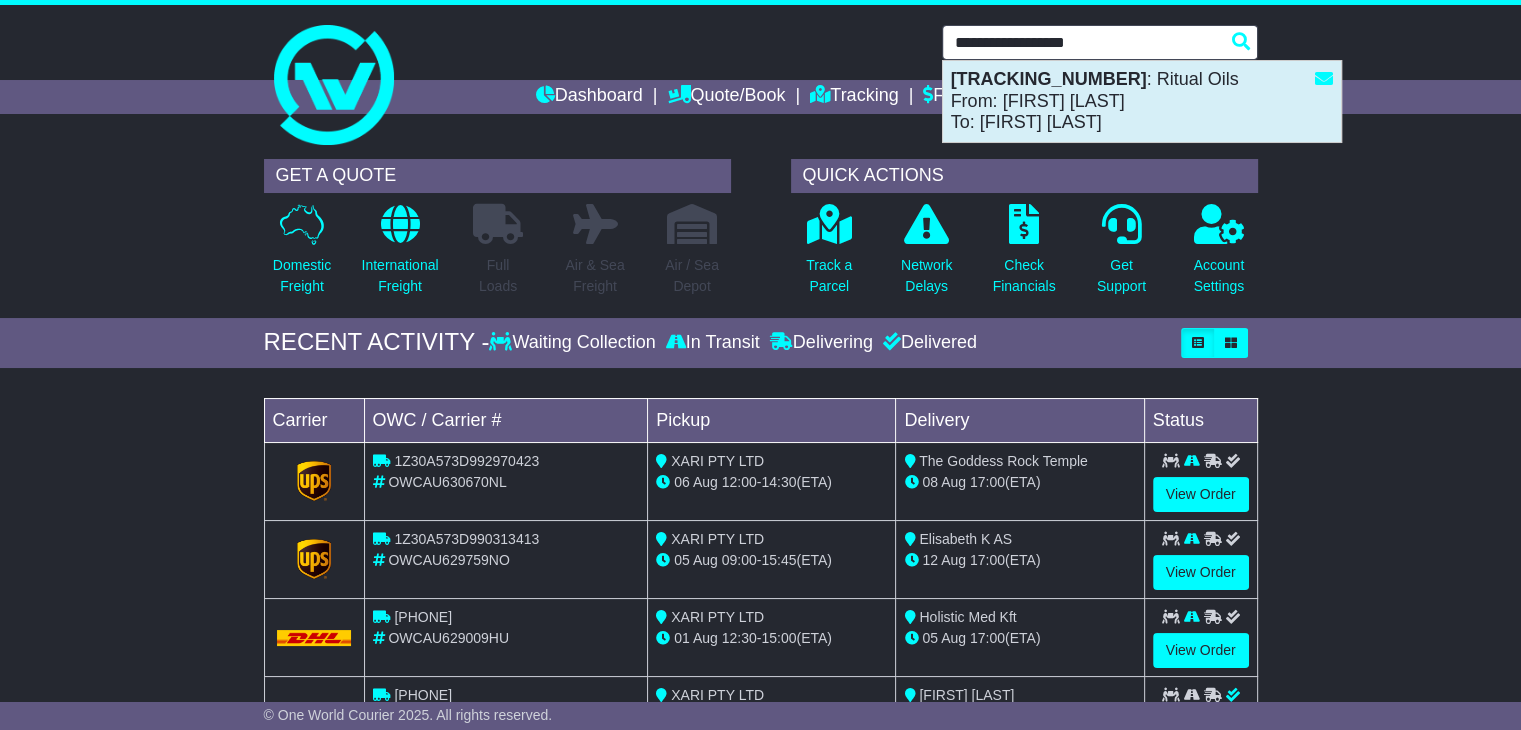 click on "1Z30A5730496847779(1660) : Ritual Oils From: Arri Khan To: Raimonda Zieniene" at bounding box center (1142, 101) 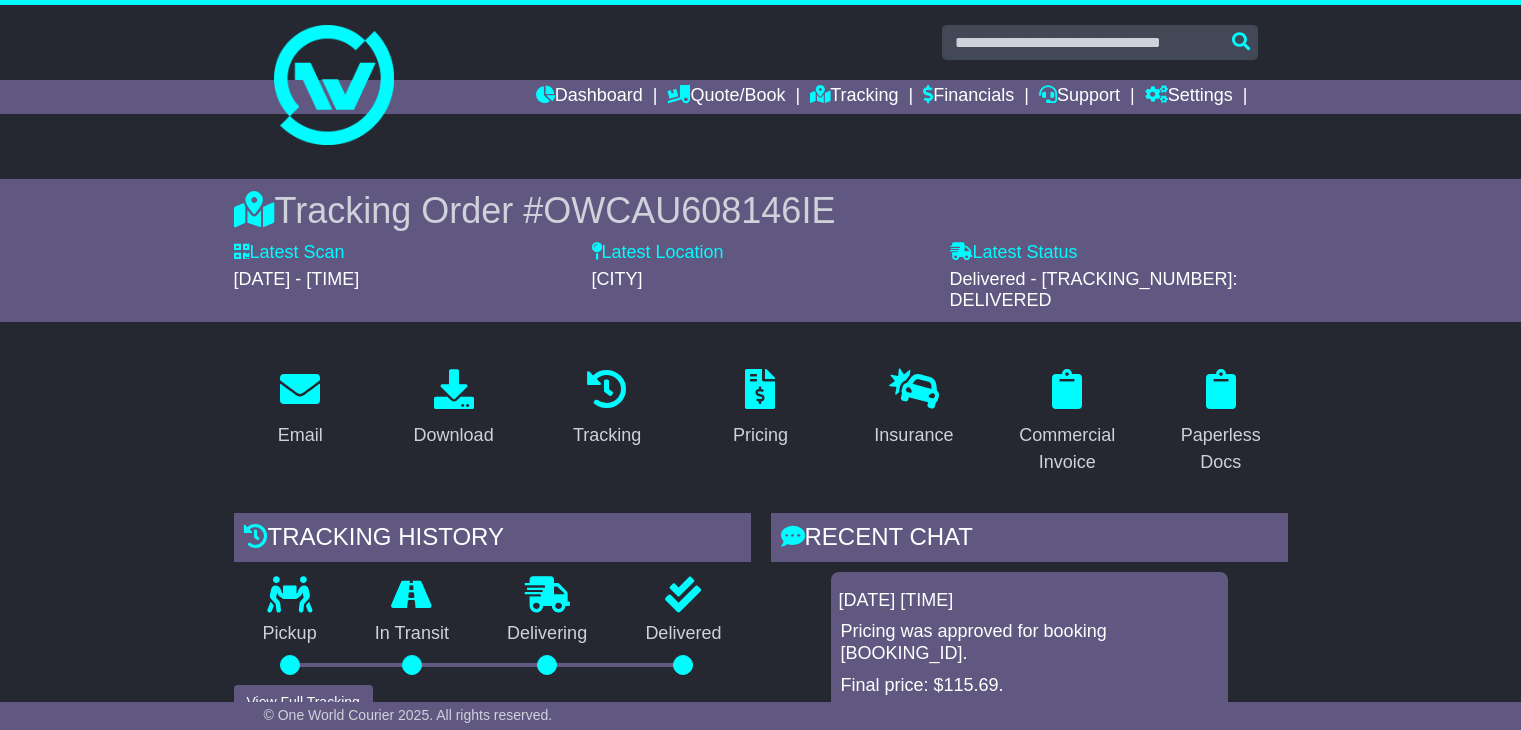 scroll, scrollTop: 0, scrollLeft: 0, axis: both 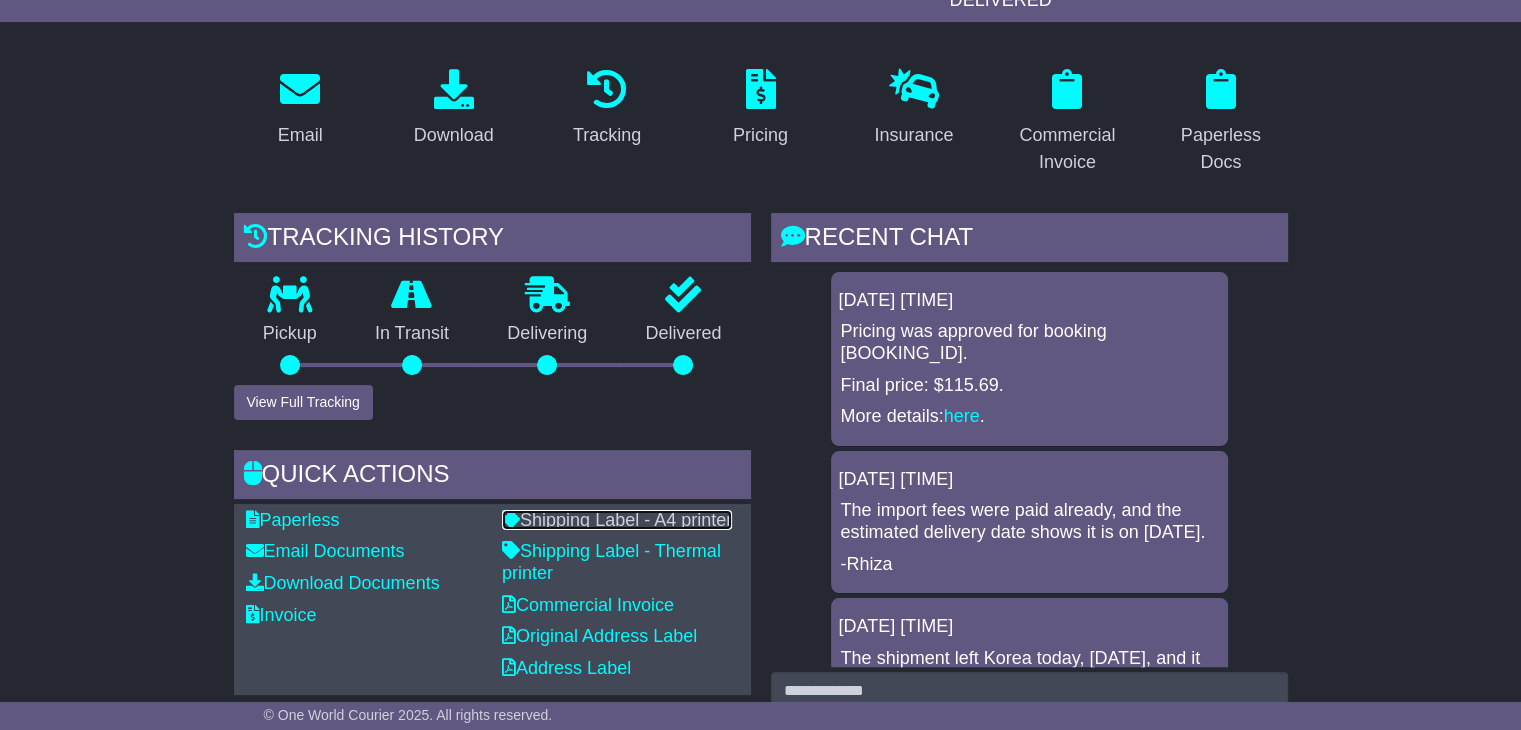 click on "Shipping Label - A4 printer" at bounding box center (617, 520) 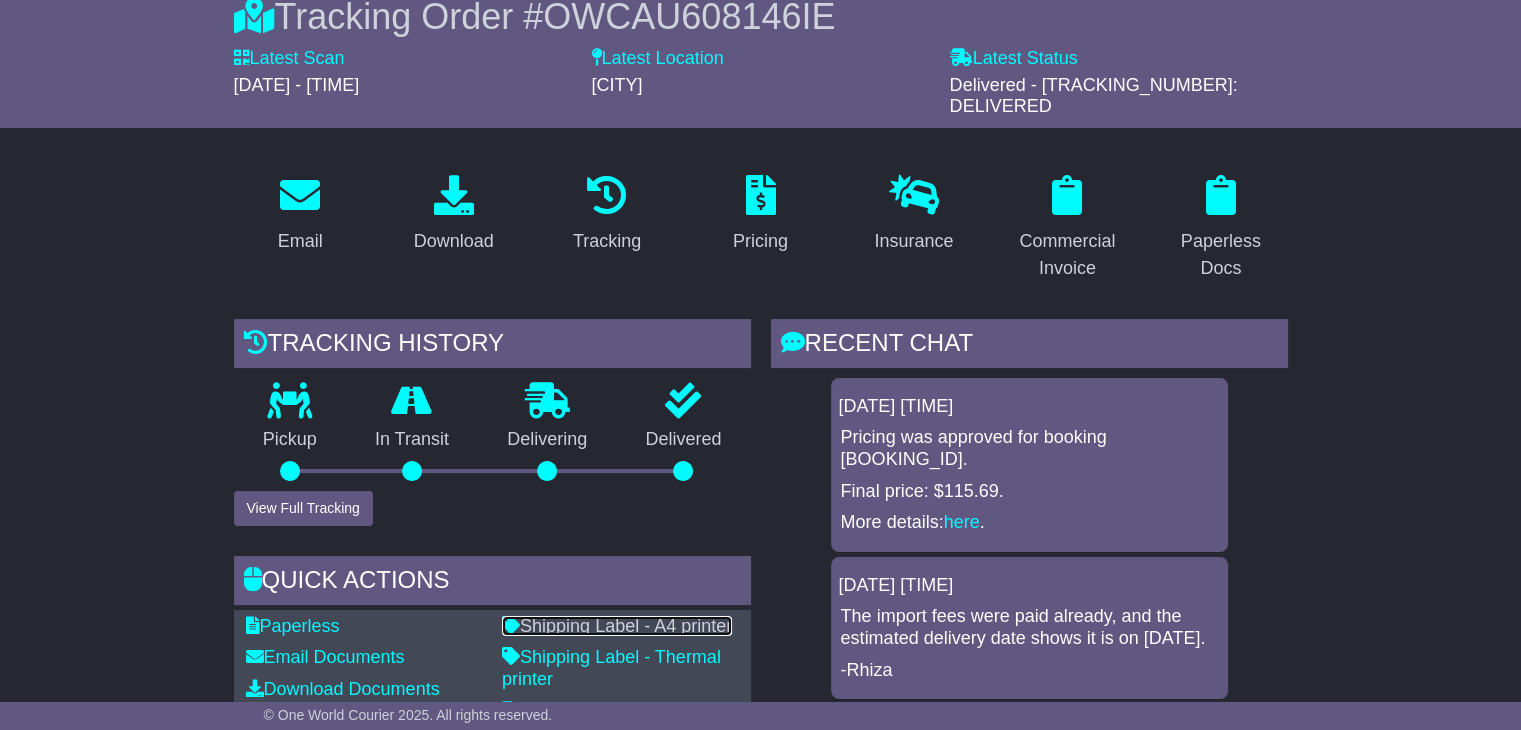 scroll, scrollTop: 0, scrollLeft: 0, axis: both 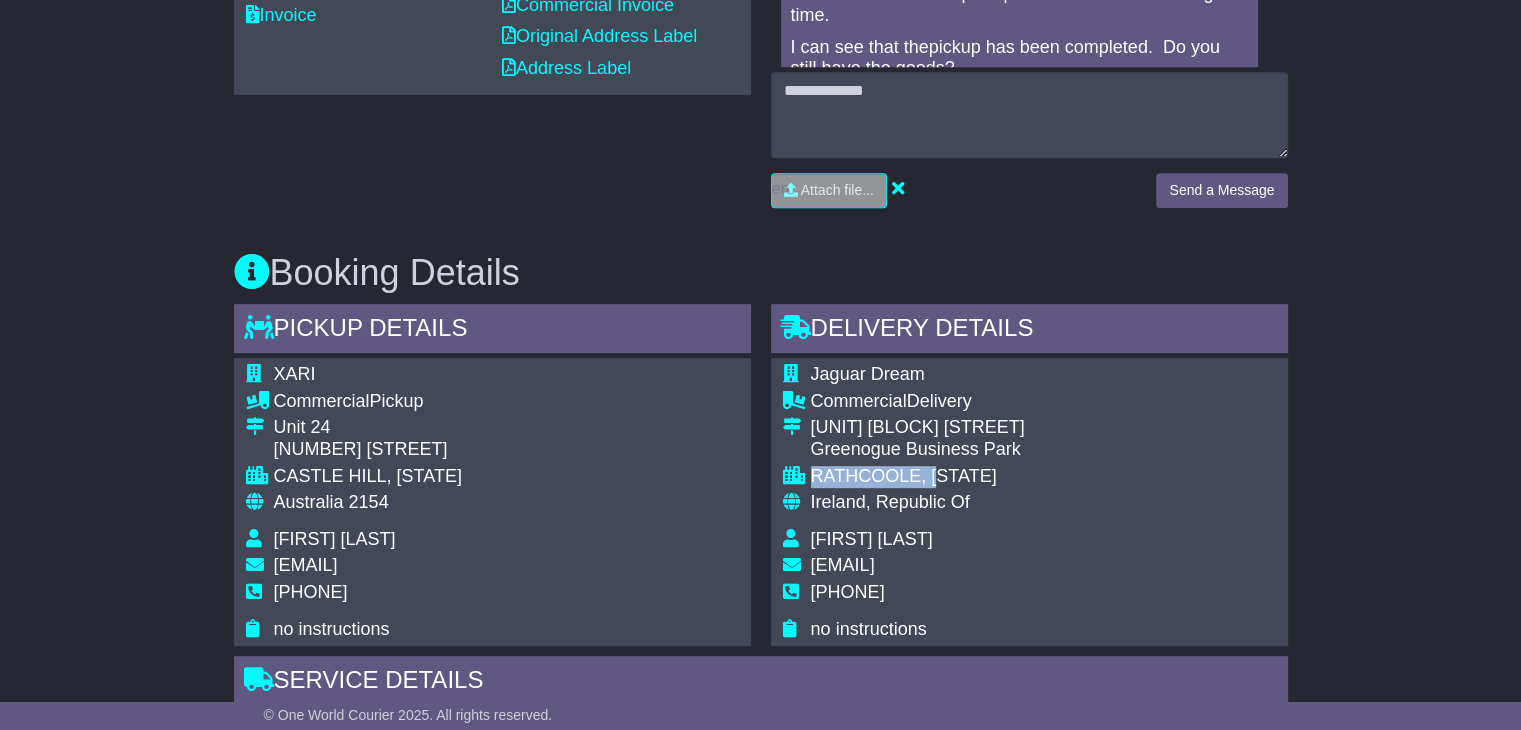 drag, startPoint x: 949, startPoint y: 473, endPoint x: 801, endPoint y: 478, distance: 148.08444 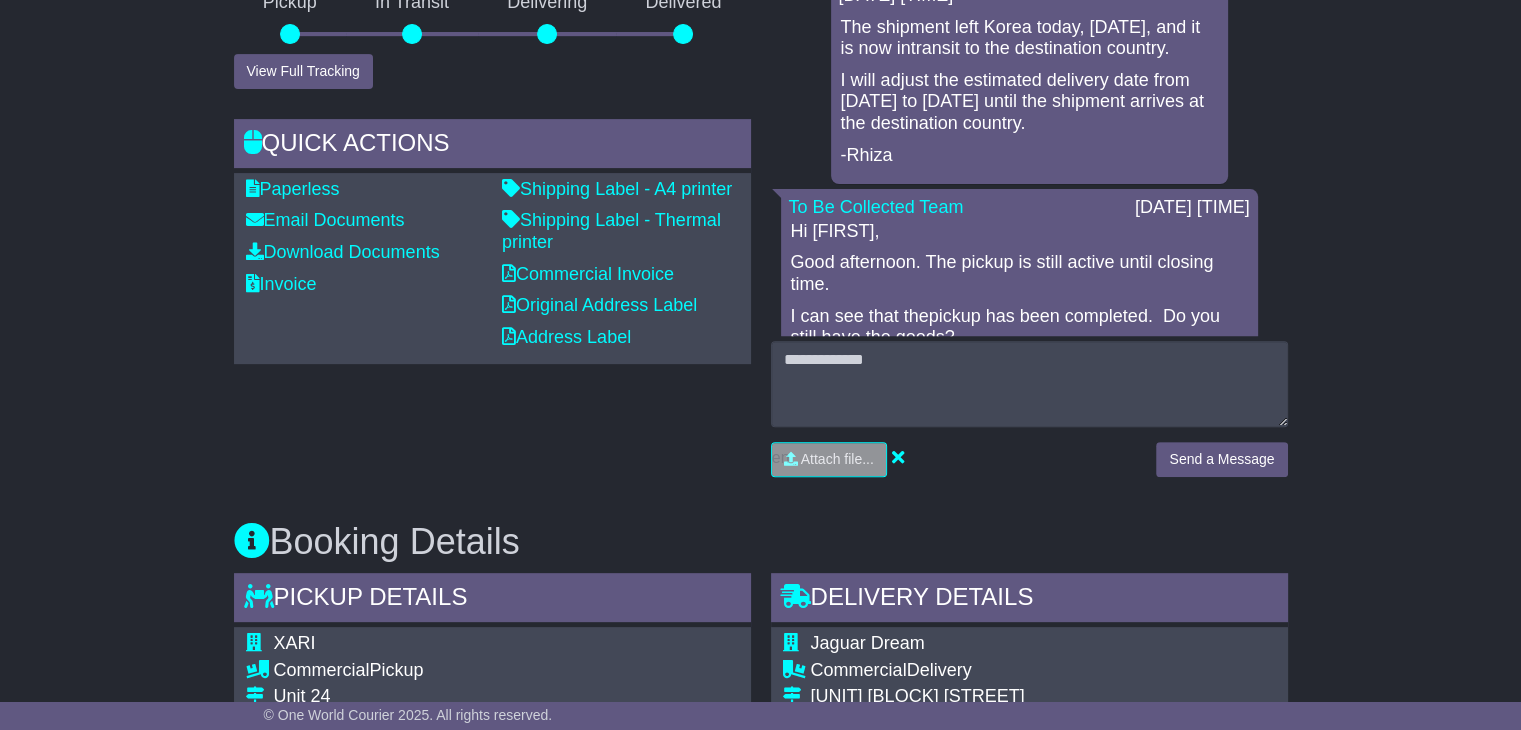 scroll, scrollTop: 600, scrollLeft: 0, axis: vertical 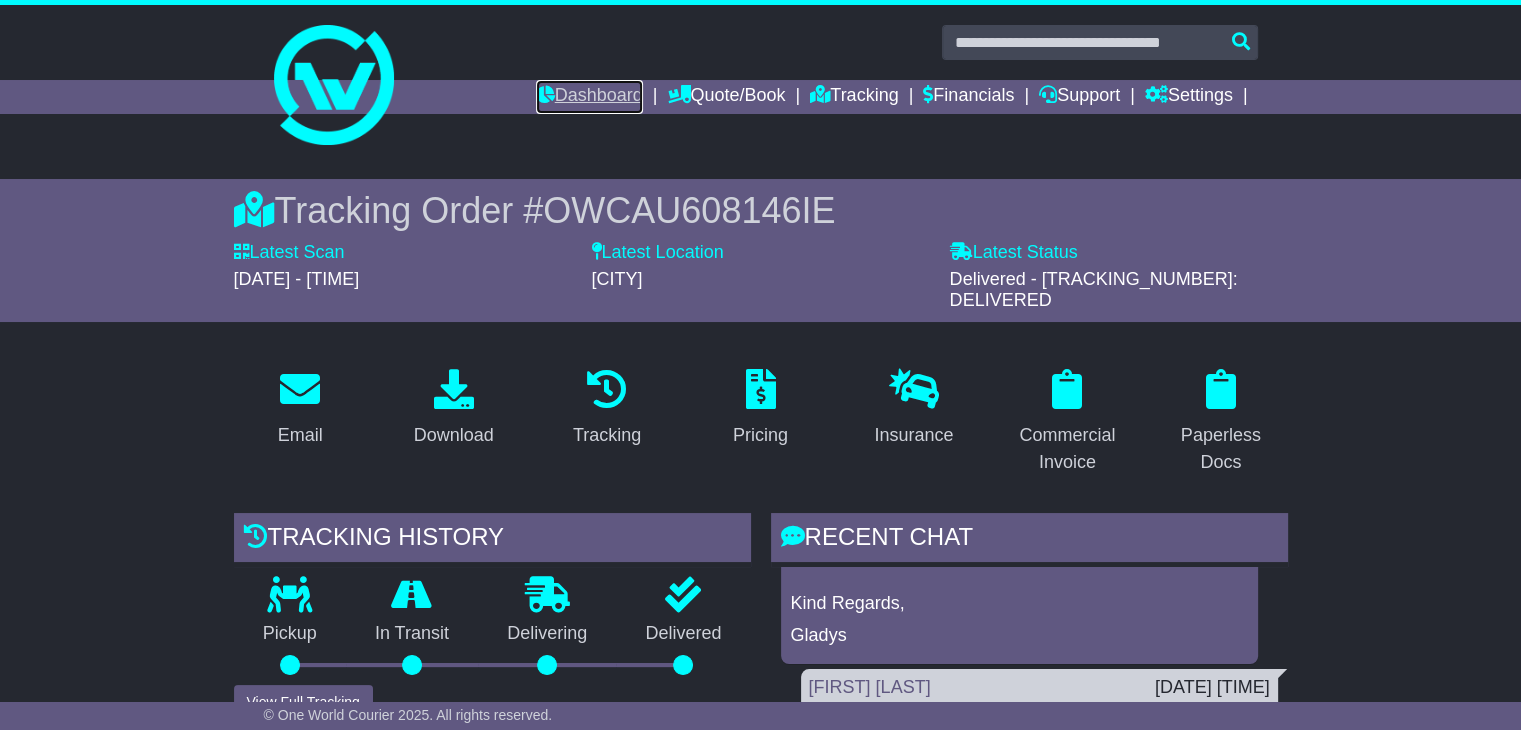 click on "Dashboard" at bounding box center [589, 97] 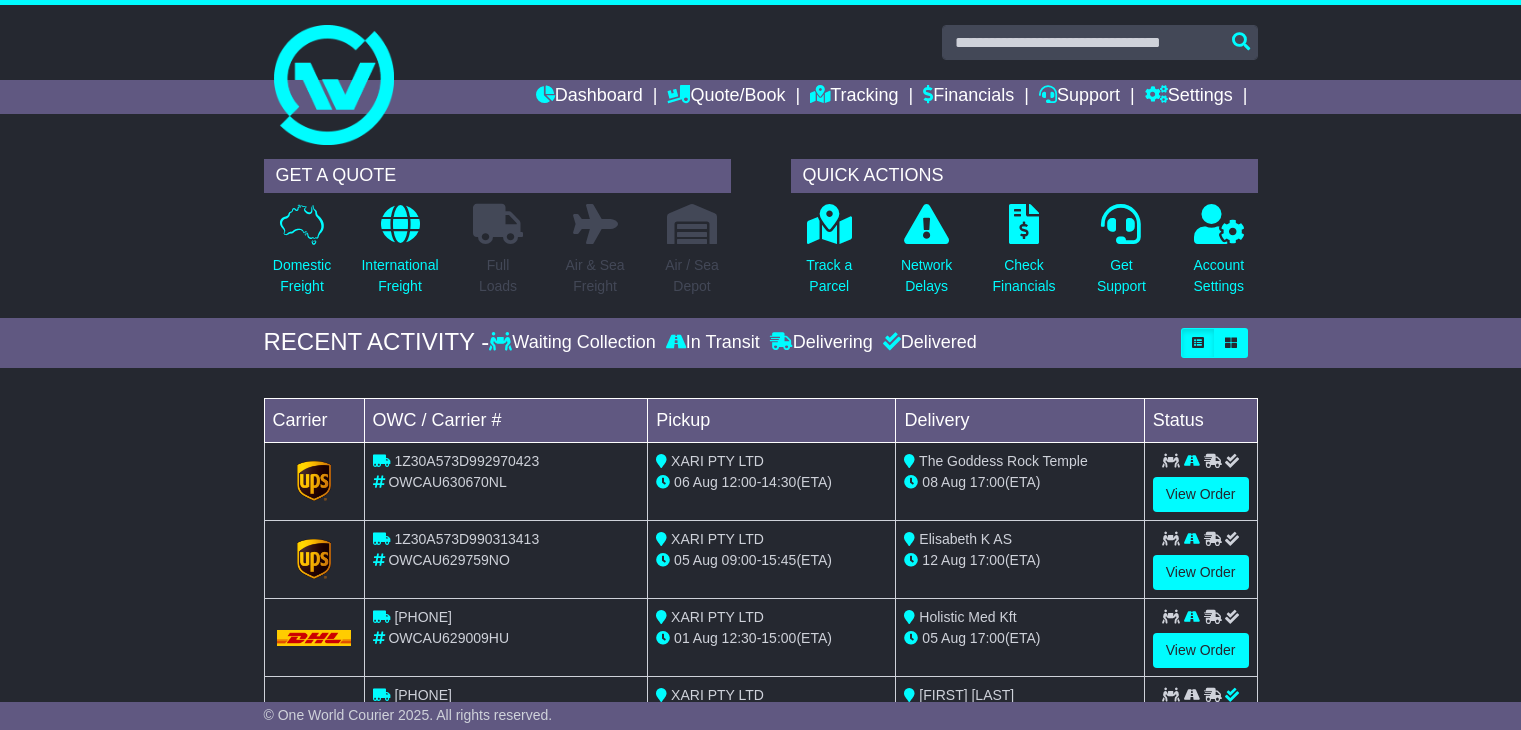 scroll, scrollTop: 0, scrollLeft: 0, axis: both 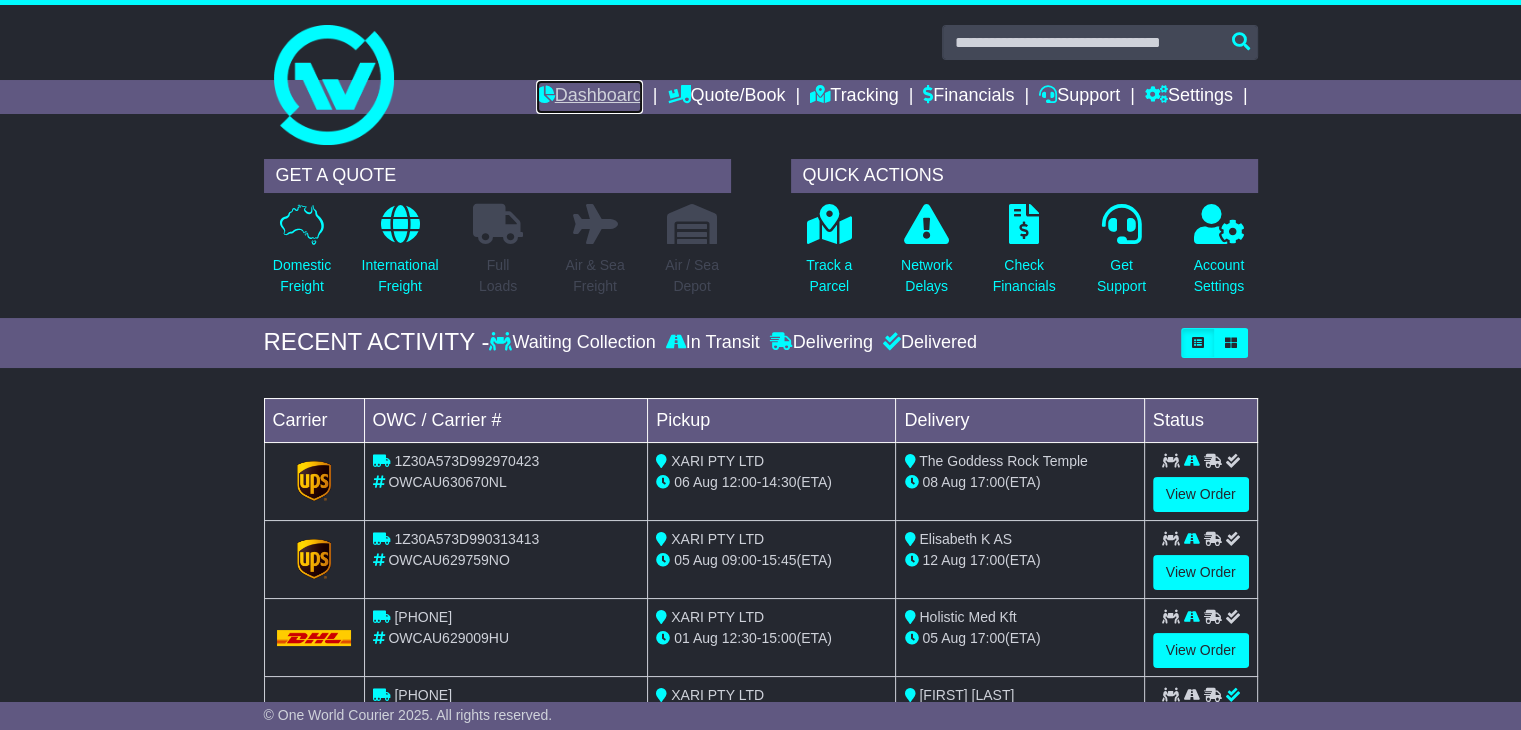 click on "Dashboard" at bounding box center (589, 97) 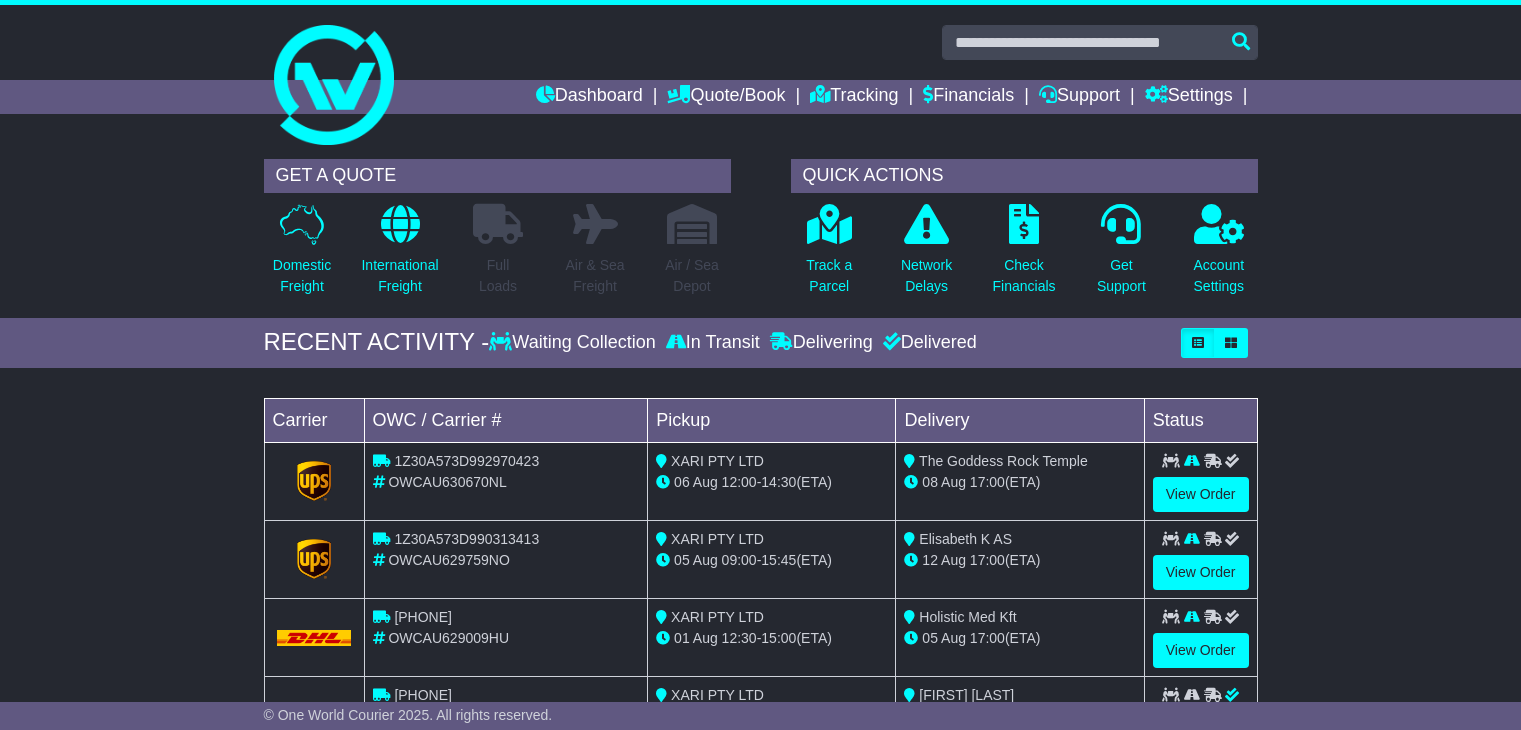 scroll, scrollTop: 0, scrollLeft: 0, axis: both 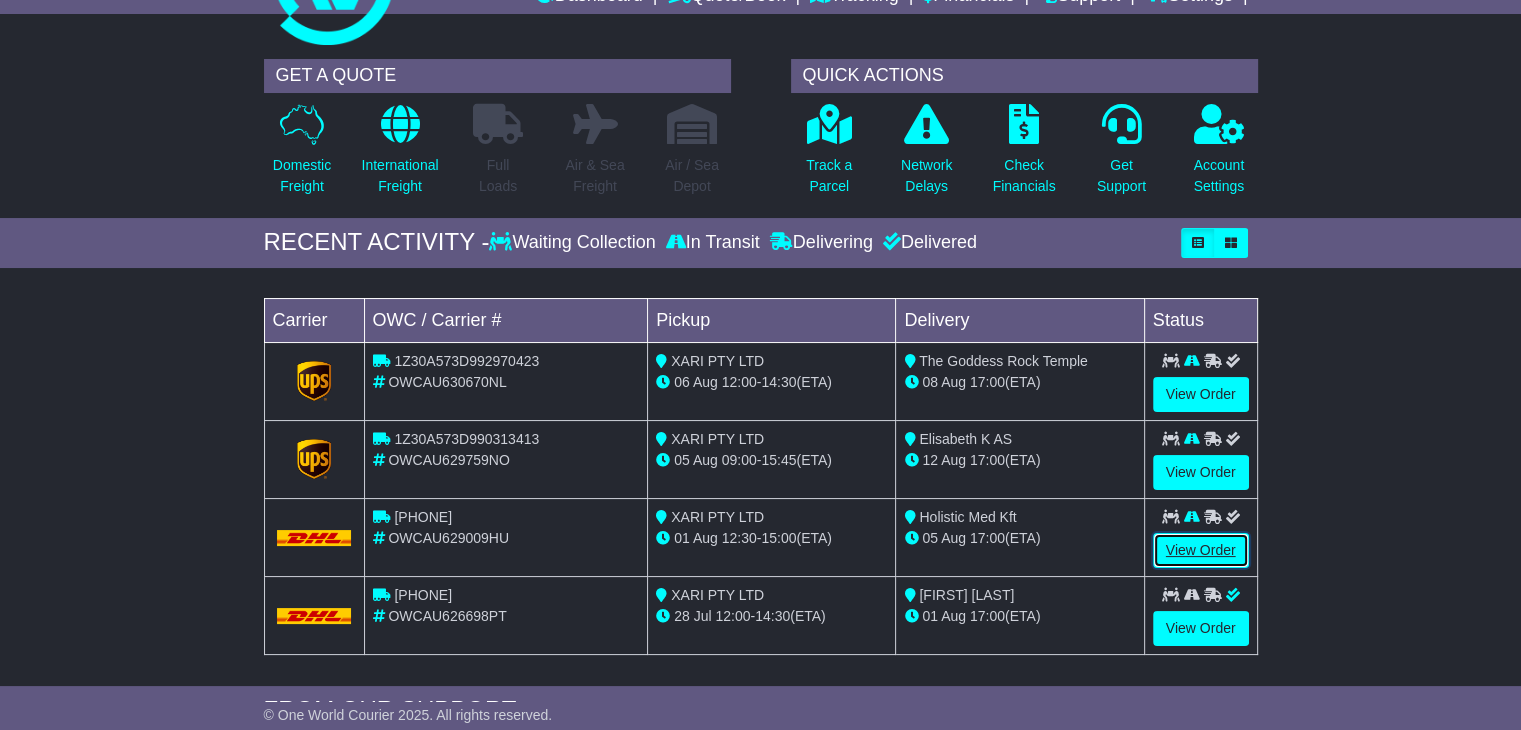 click on "View Order" at bounding box center (1201, 550) 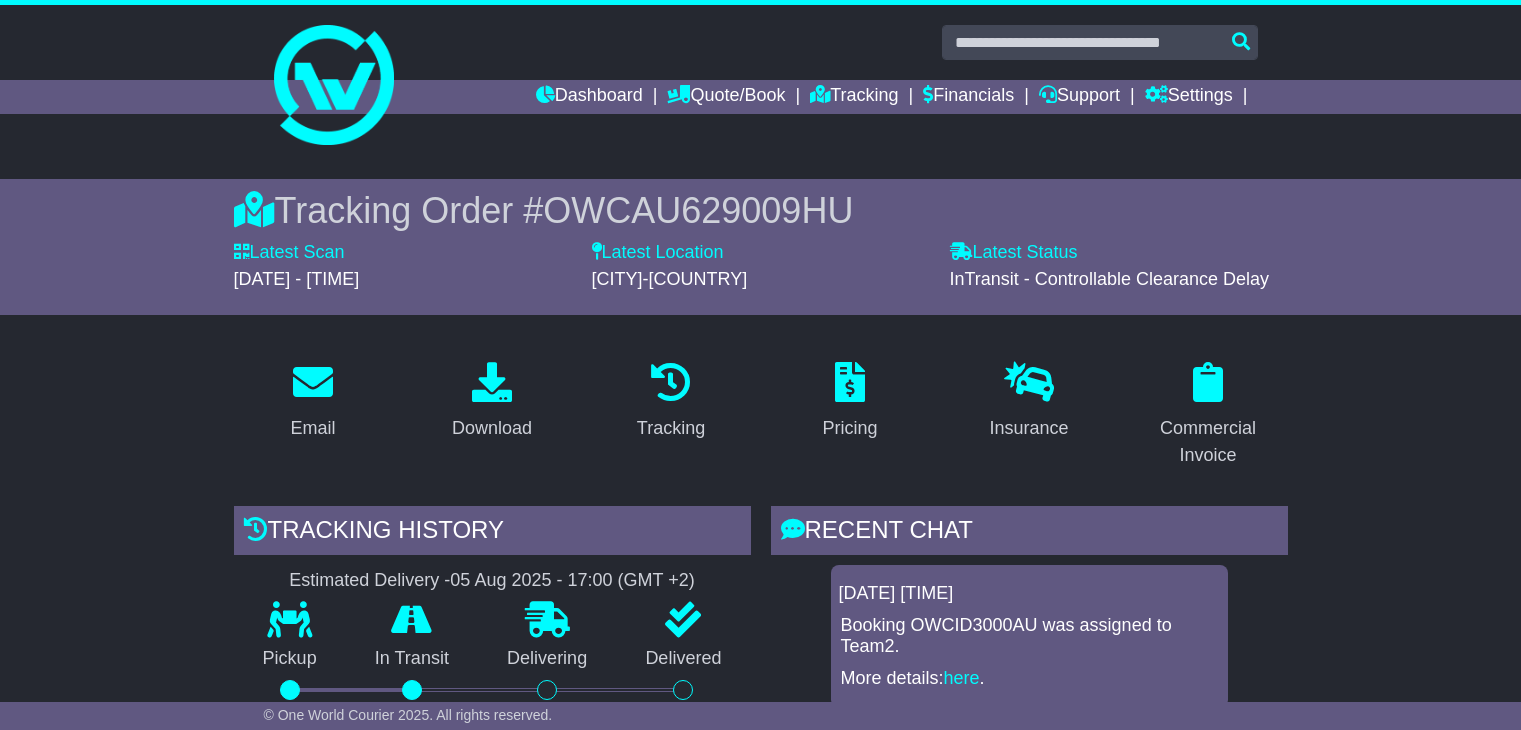 scroll, scrollTop: 0, scrollLeft: 0, axis: both 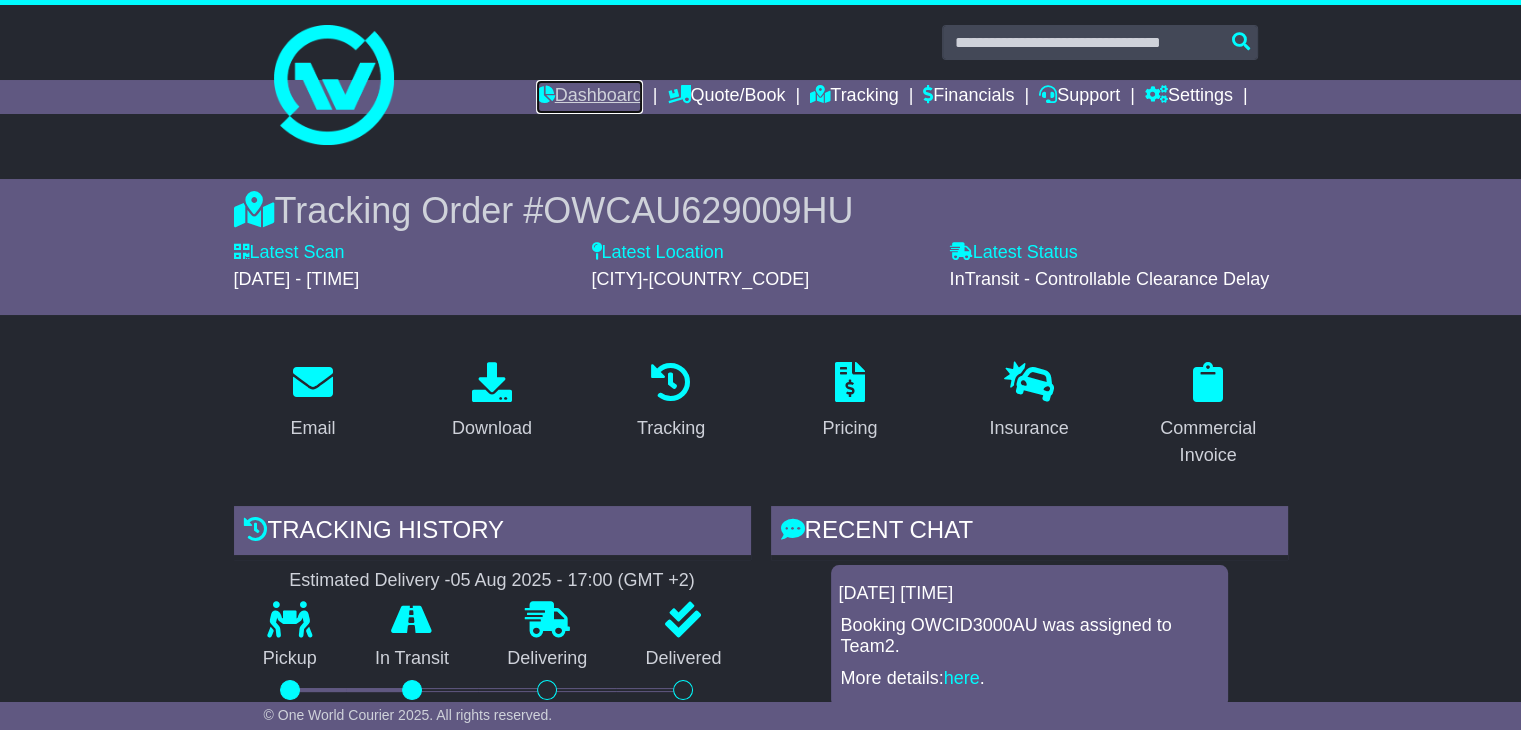 click on "Dashboard" at bounding box center (589, 97) 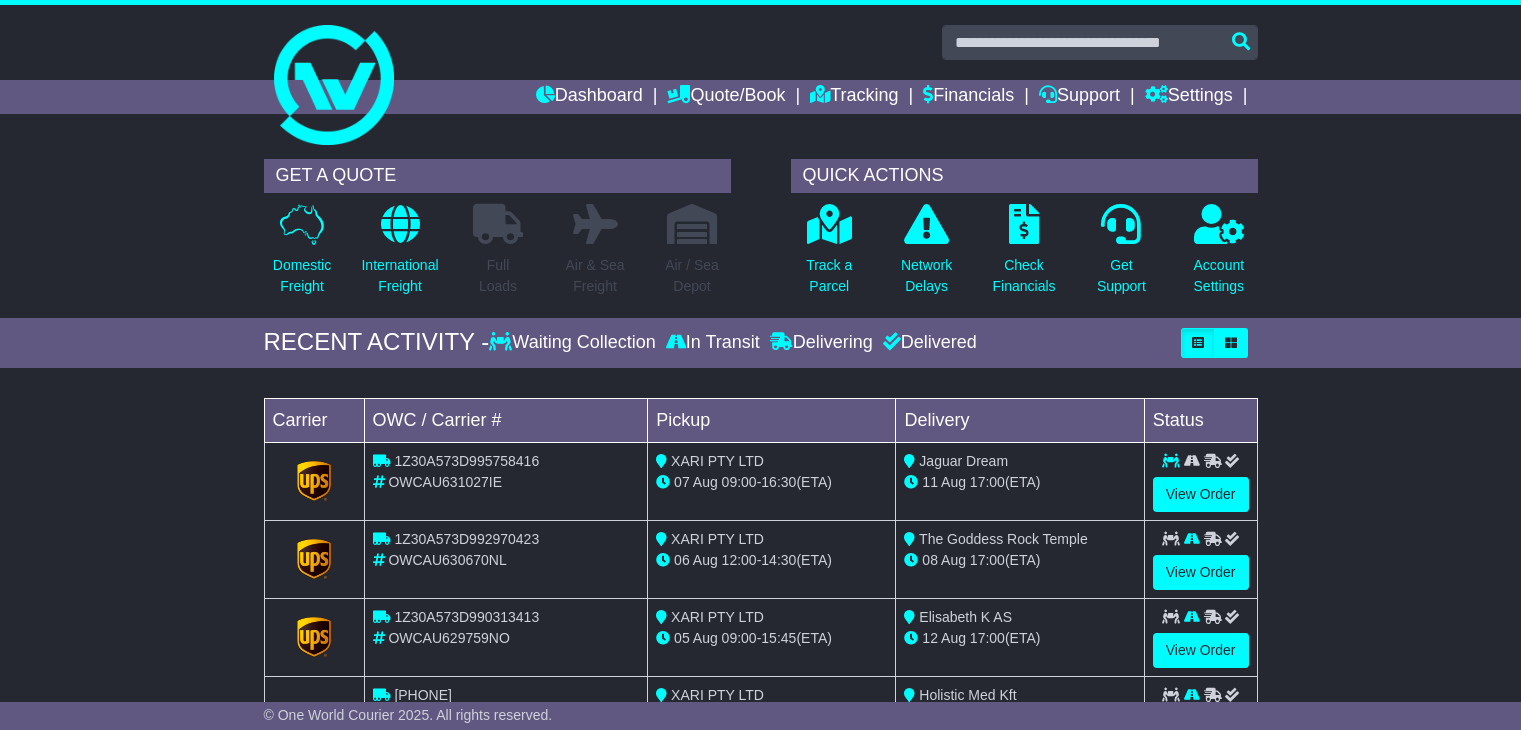 scroll, scrollTop: 0, scrollLeft: 0, axis: both 